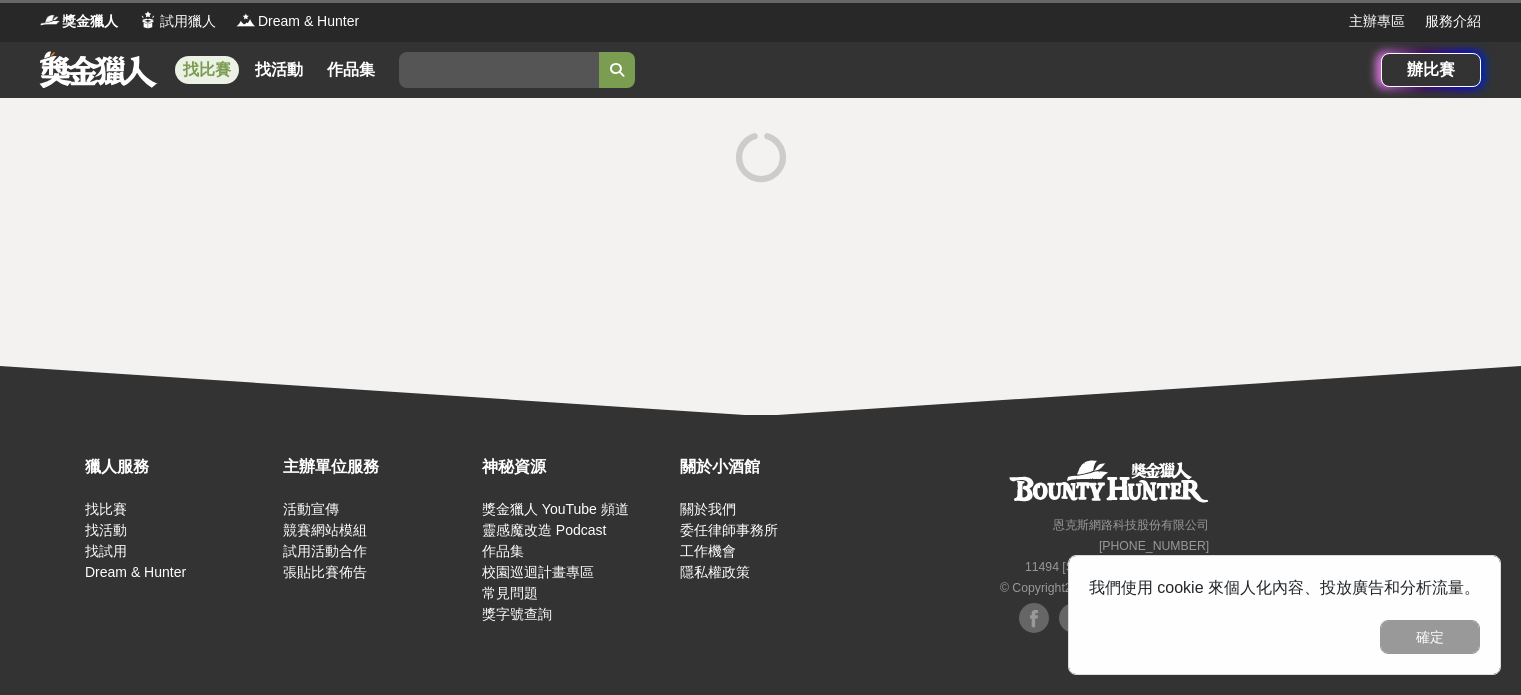 scroll, scrollTop: 0, scrollLeft: 0, axis: both 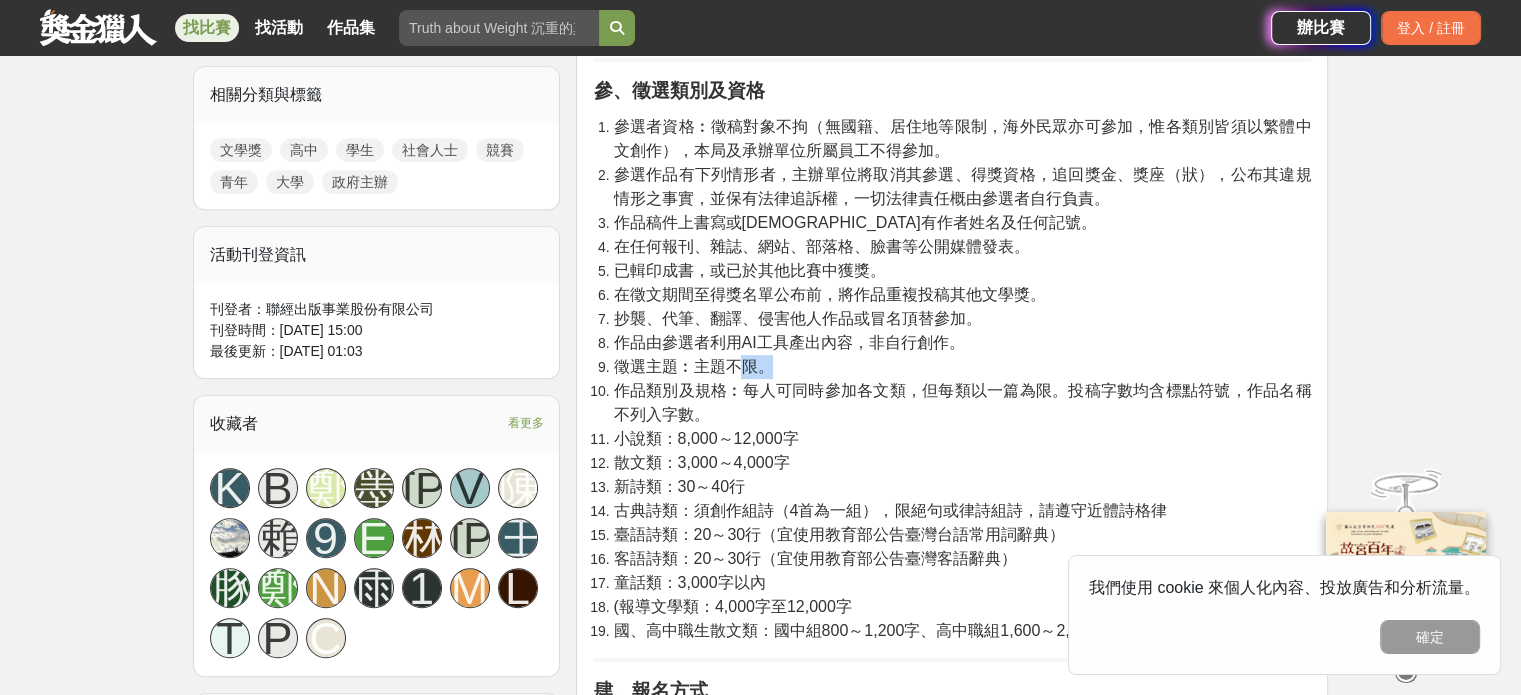 drag, startPoint x: 739, startPoint y: 375, endPoint x: 791, endPoint y: 375, distance: 52 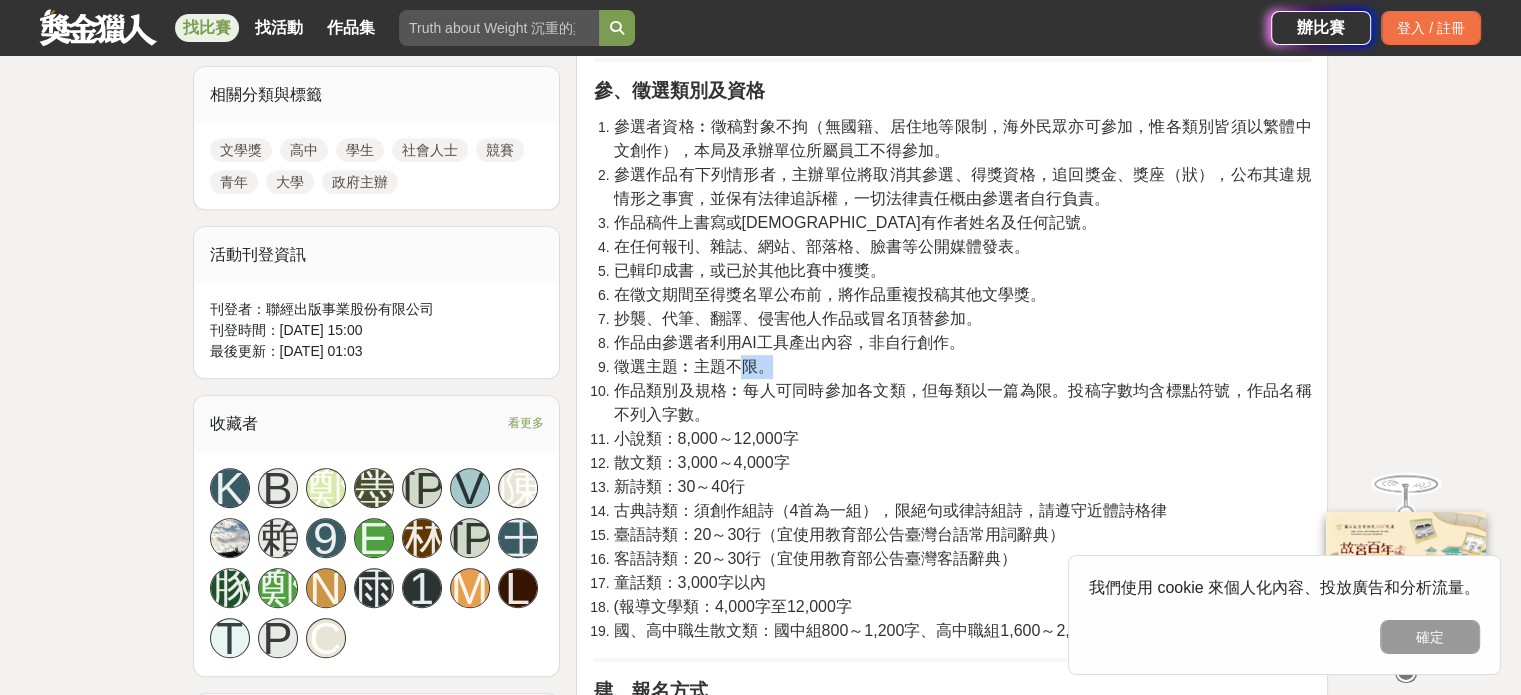 click on "徵選主題︰主題不限。" at bounding box center (962, 367) 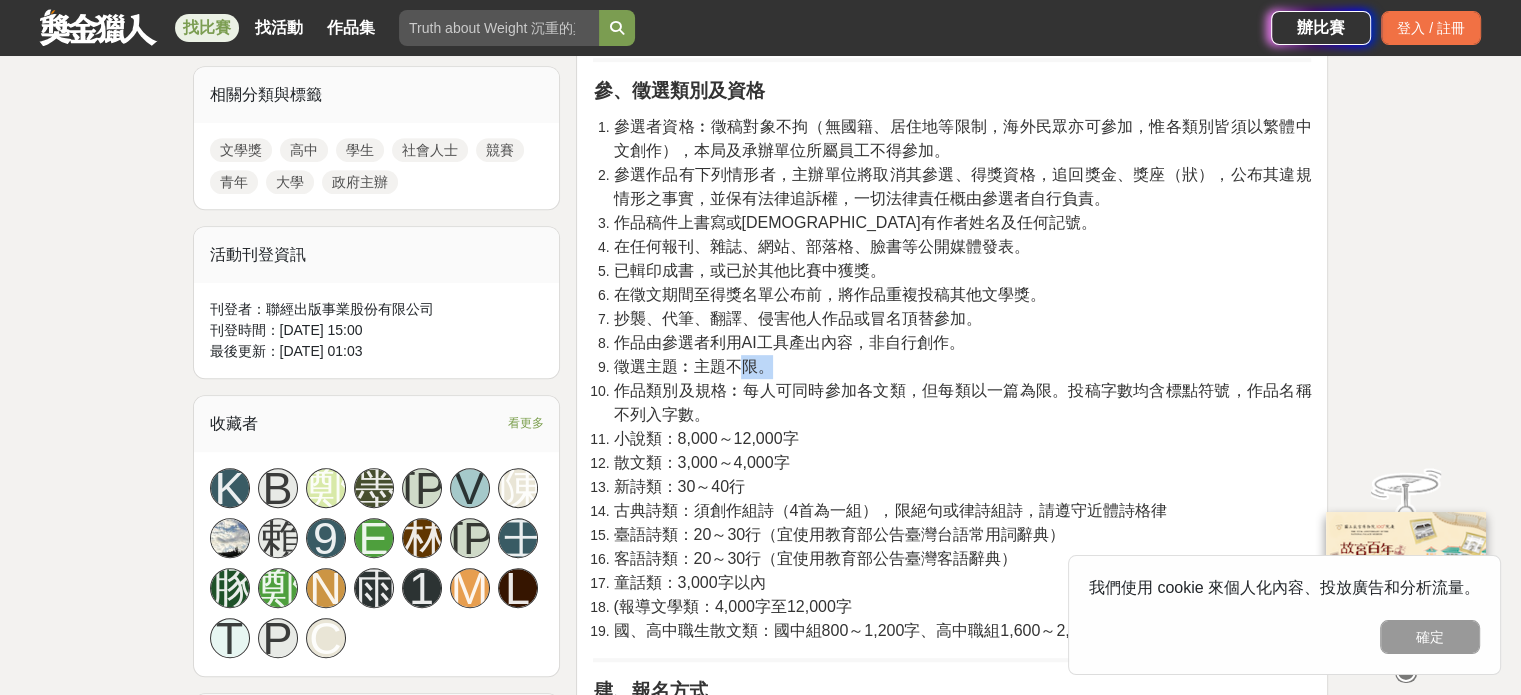 click on "徵選主題︰主題不限。" at bounding box center [962, 367] 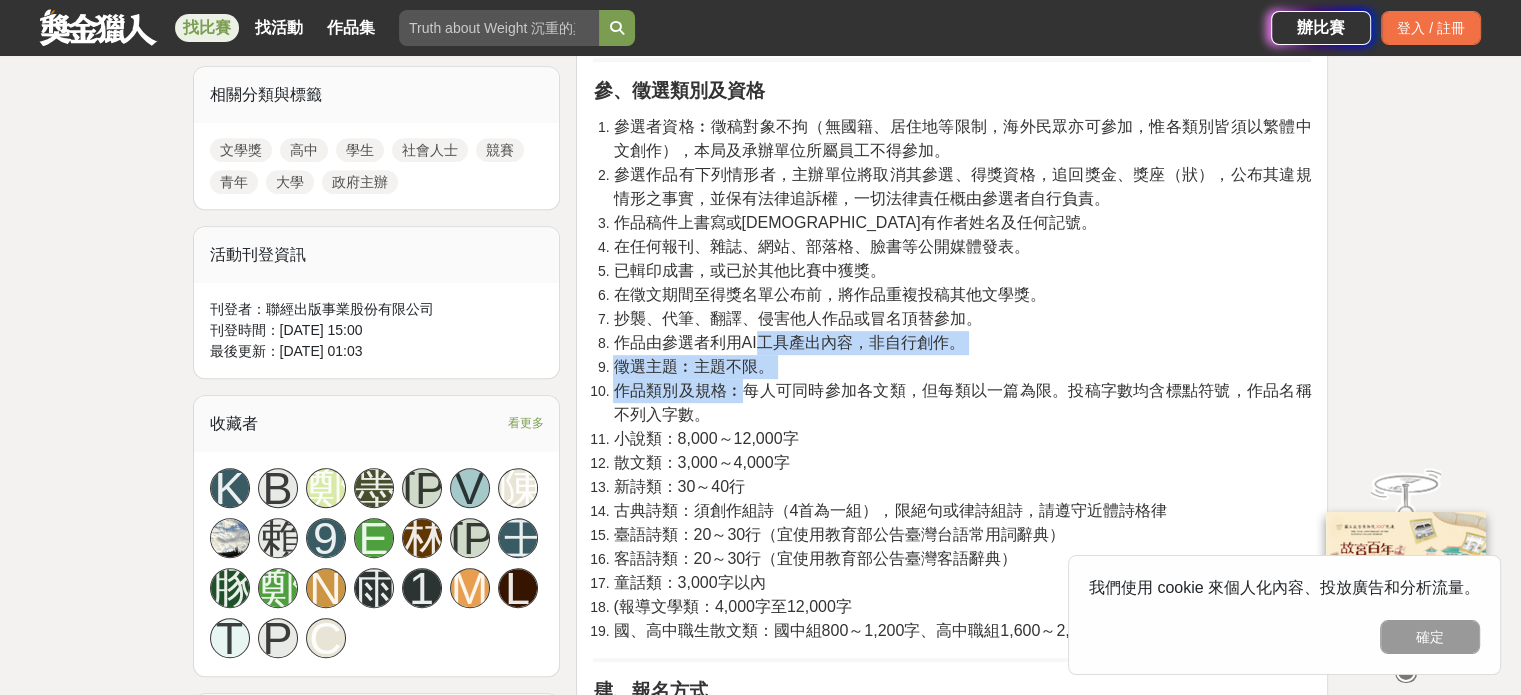 drag, startPoint x: 736, startPoint y: 401, endPoint x: 758, endPoint y: 339, distance: 65.78754 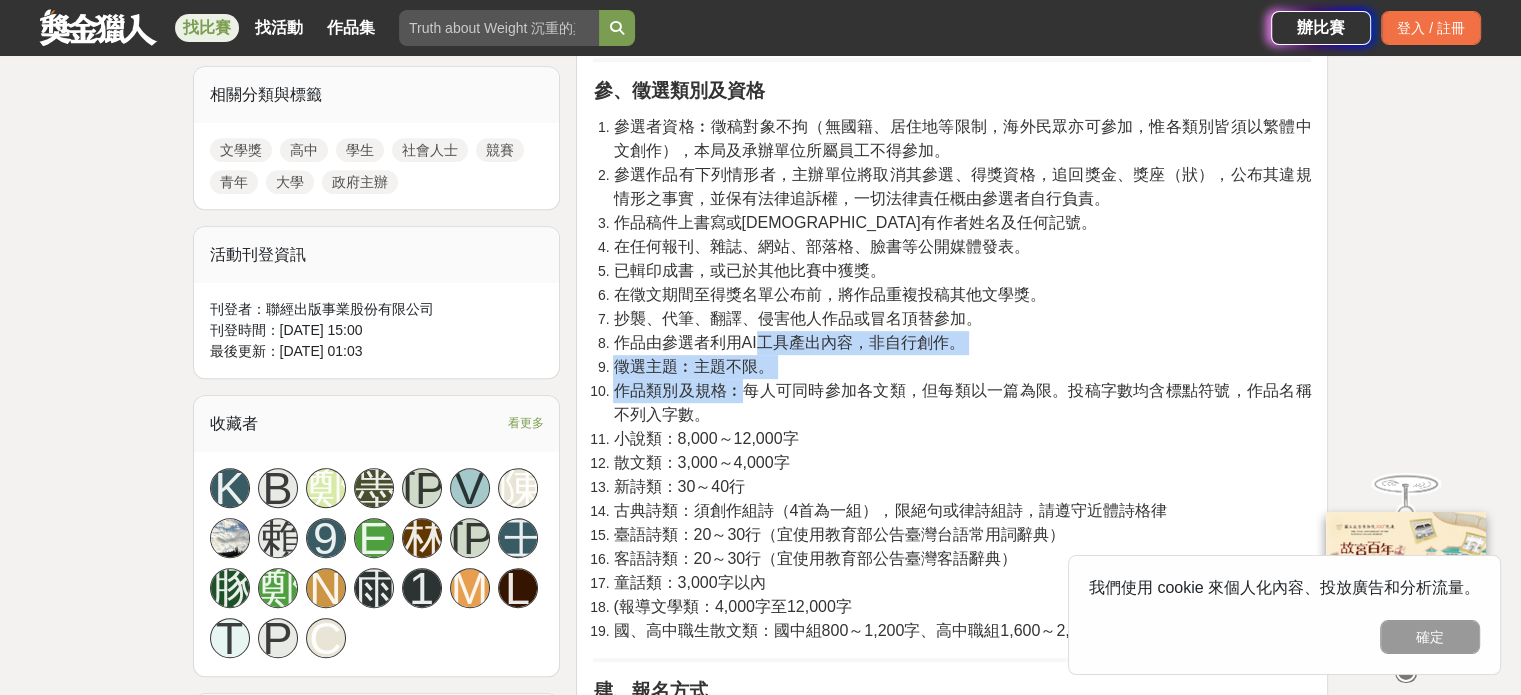 click on "作品由參選者利用AI工具產出內容，非自行創作。" at bounding box center (788, 342) 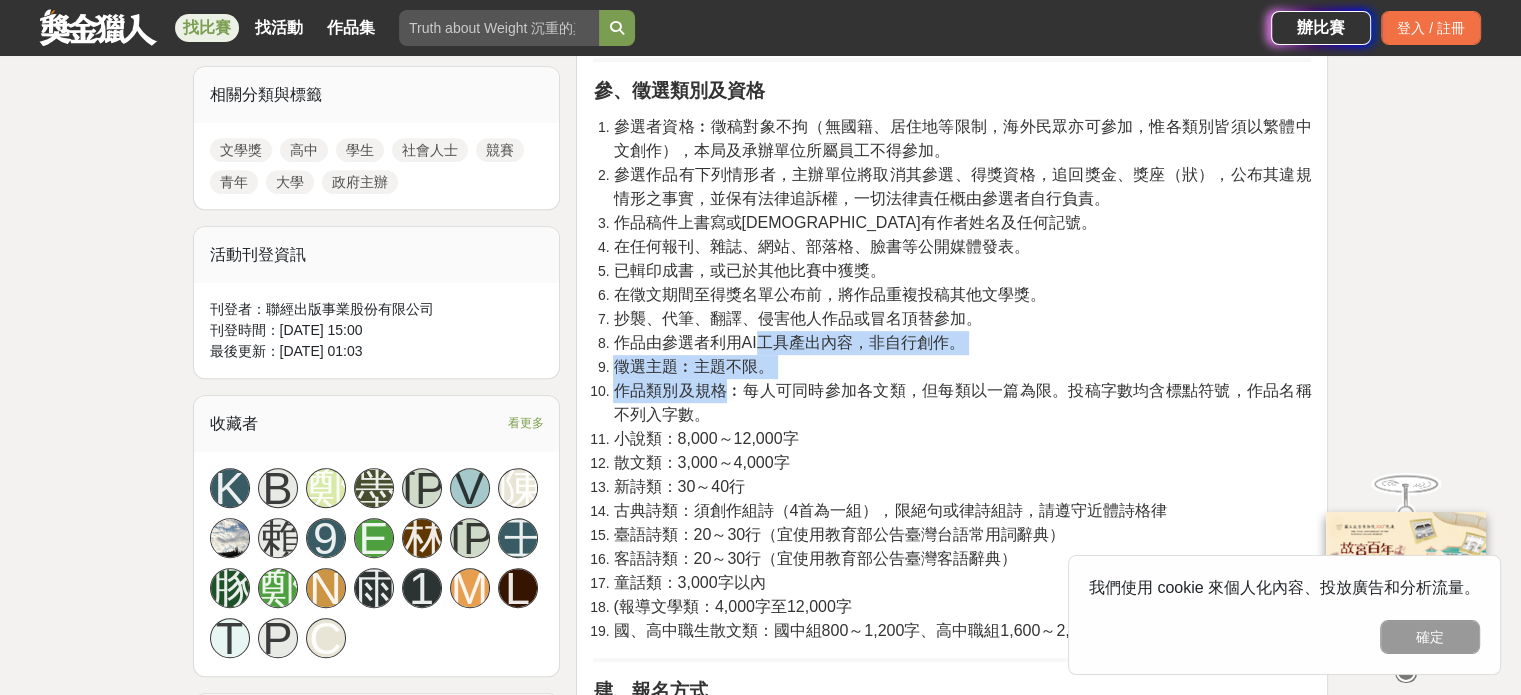 drag, startPoint x: 758, startPoint y: 339, endPoint x: 714, endPoint y: 380, distance: 60.1415 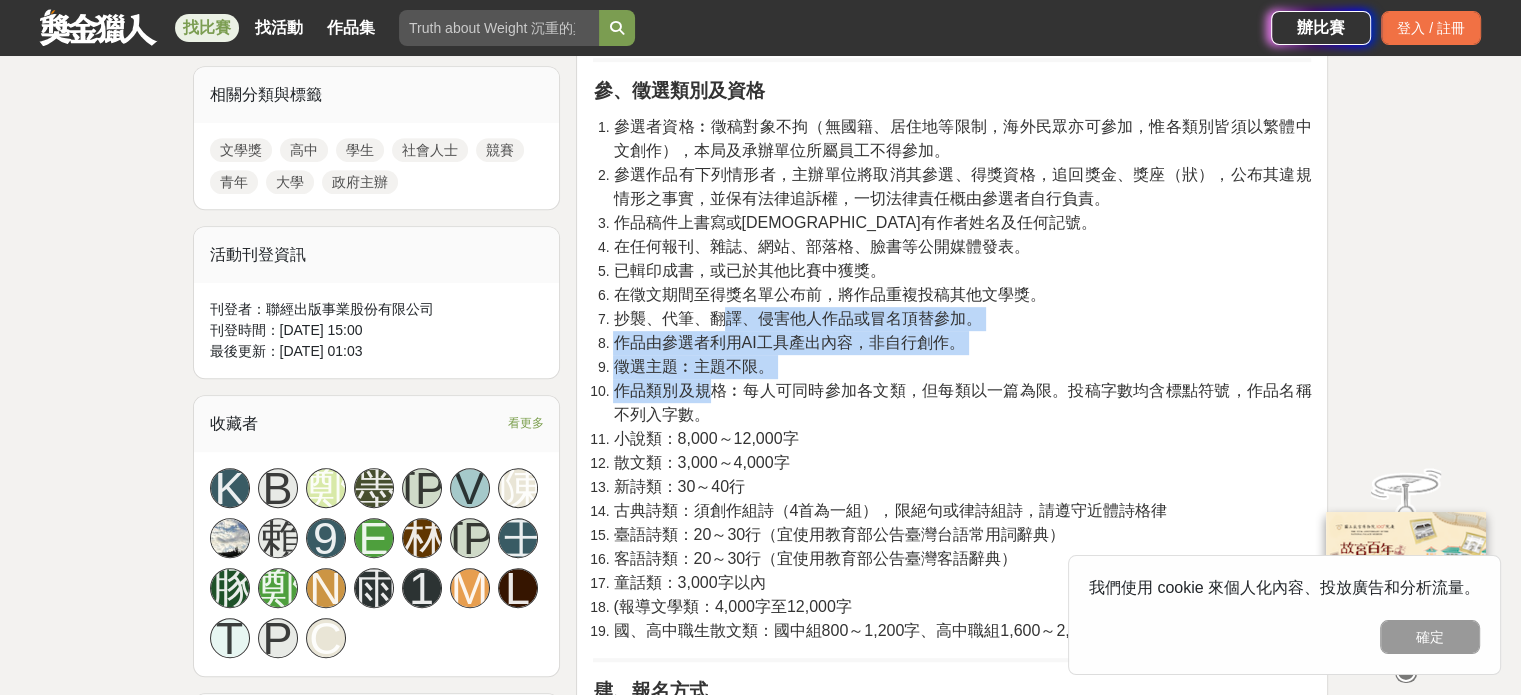 drag, startPoint x: 713, startPoint y: 361, endPoint x: 728, endPoint y: 324, distance: 39.92493 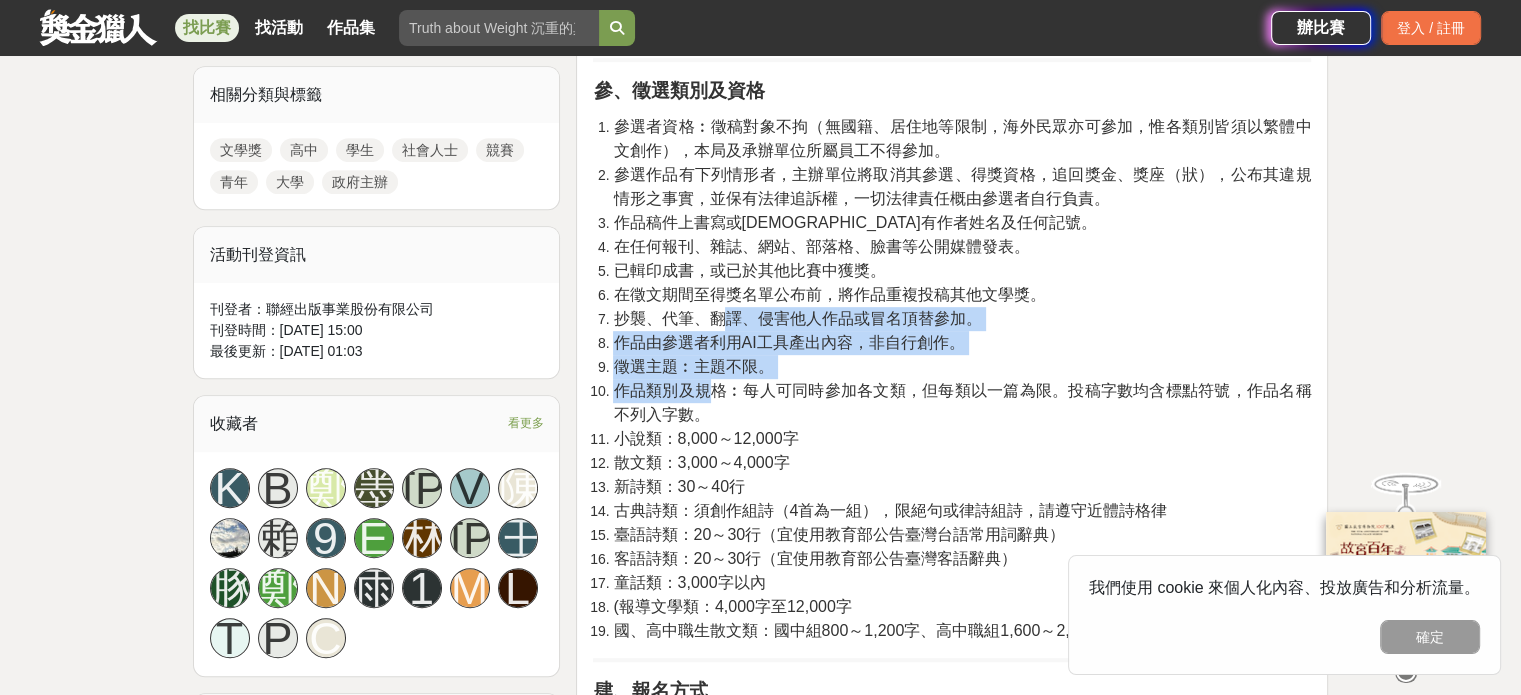 click on "抄襲、代筆、翻譯、侵害他人作品或冒名頂替參加。" at bounding box center (797, 318) 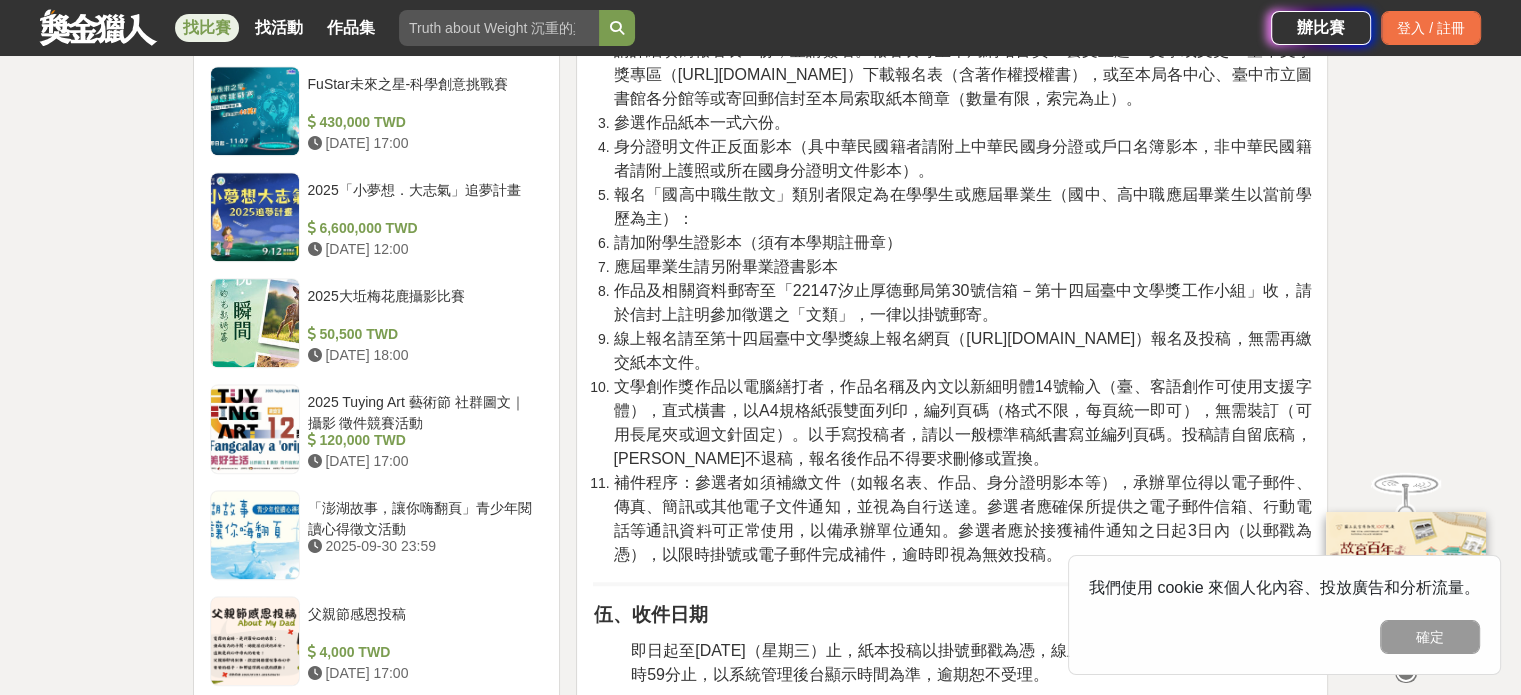 scroll, scrollTop: 1800, scrollLeft: 0, axis: vertical 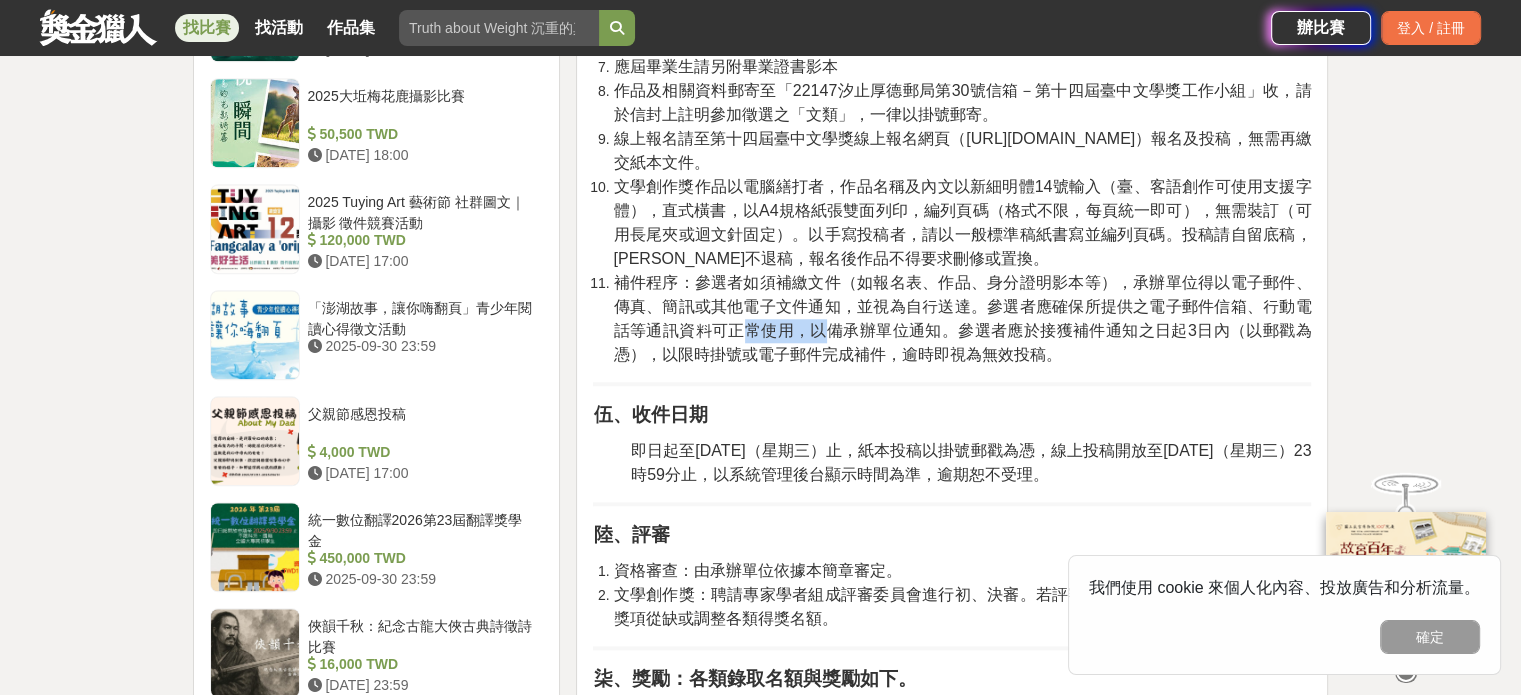 drag, startPoint x: 736, startPoint y: 324, endPoint x: 823, endPoint y: 333, distance: 87.46428 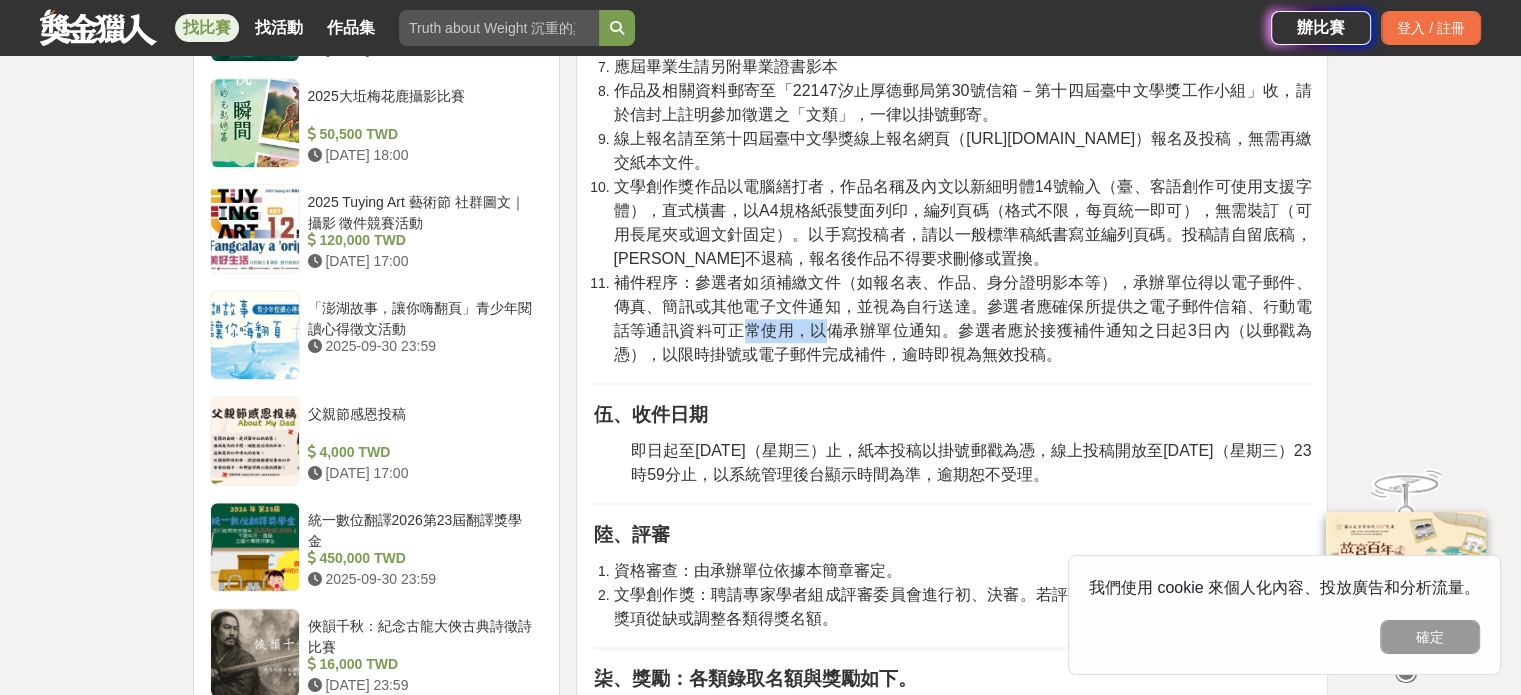 click on "補件程序：參選者如須補繳文件（如報名表、作品、身分證明影本等），承辦單位得以電子郵件、傳真、簡訊或其他電子文件通知，並視為自行送達。參選者應確保所提供之電子郵件信箱、行動電話等通訊資料可正常使用，以備承辦單位通知。參選者應於接獲補件通知之日起3日內（以郵戳為憑），以限時掛號或電子郵件完成補件，逾時即視為無效投稿。" at bounding box center (962, 318) 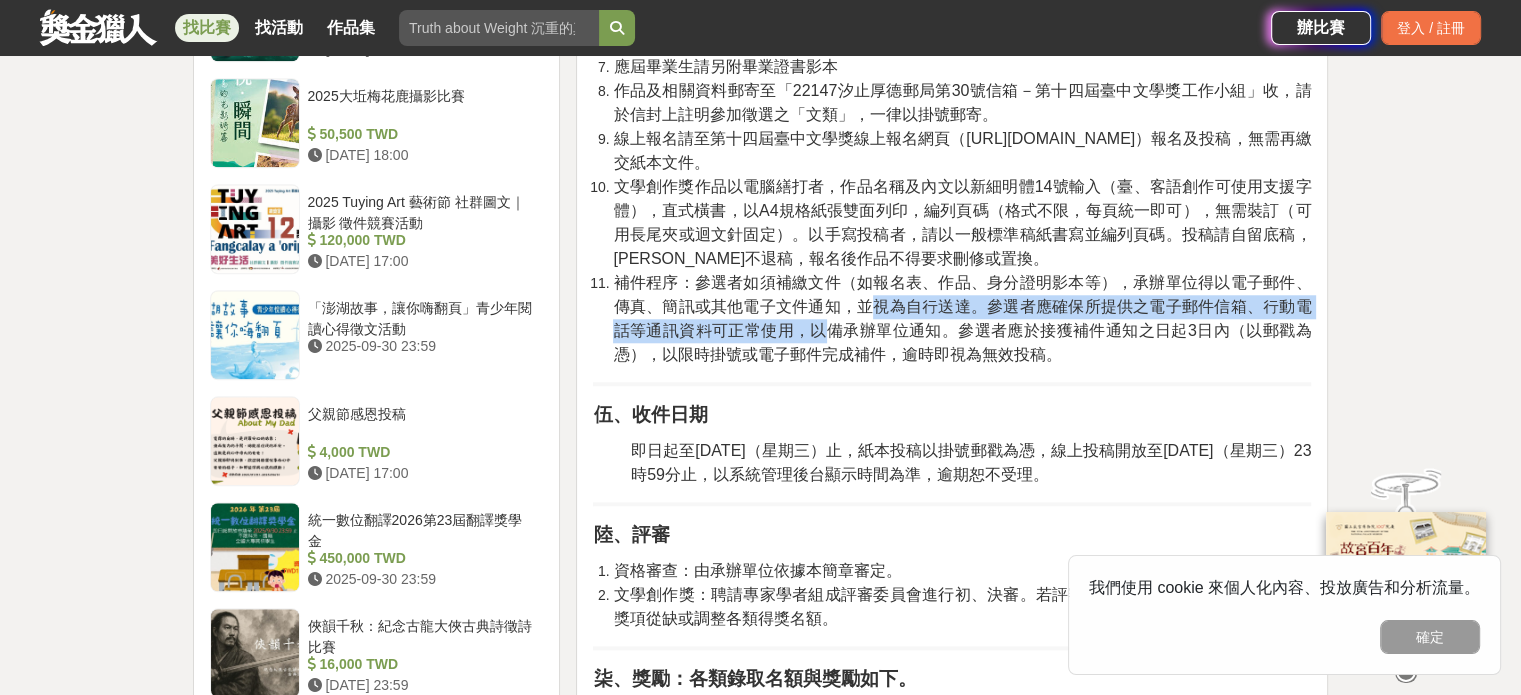 drag, startPoint x: 815, startPoint y: 346, endPoint x: 853, endPoint y: 301, distance: 58.898216 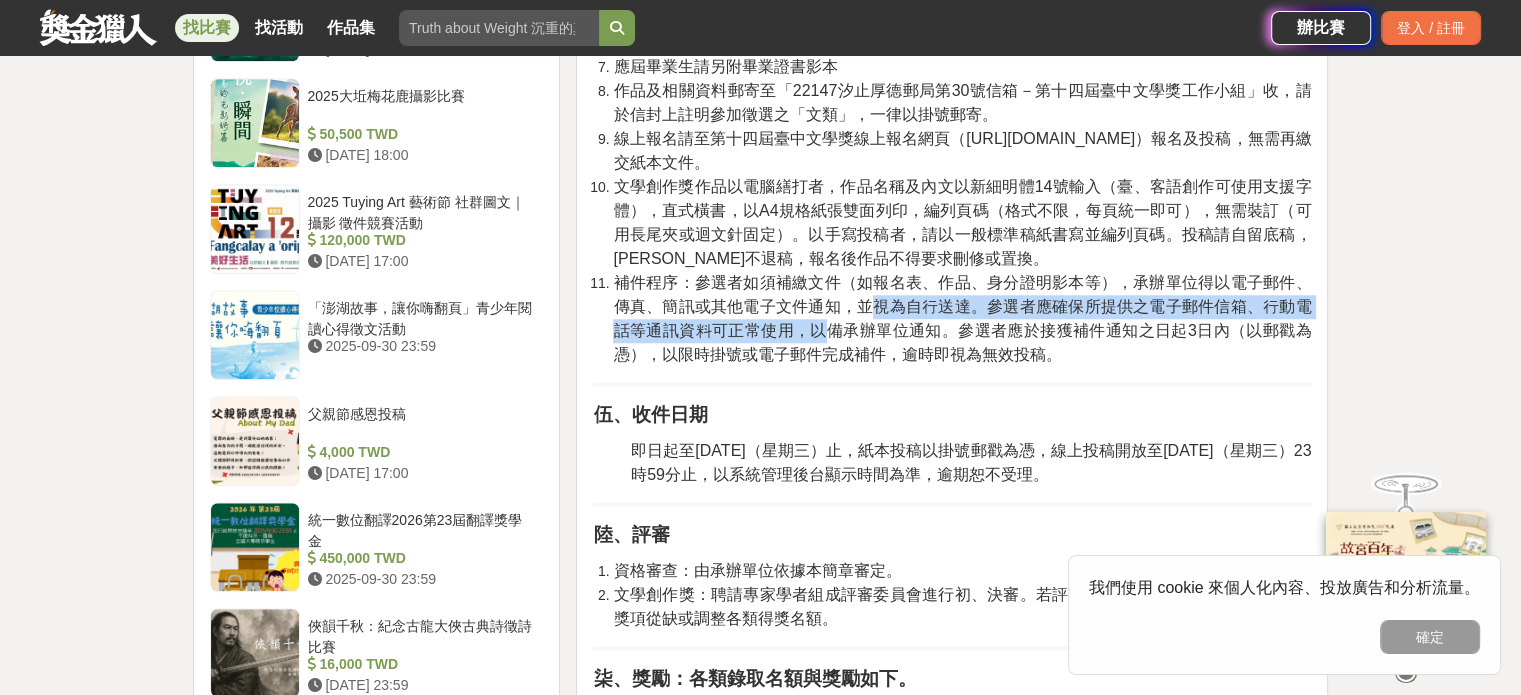 click on "補件程序：參選者如須補繳文件（如報名表、作品、身分證明影本等），承辦單位得以電子郵件、傳真、簡訊或其他電子文件通知，並視為自行送達。參選者應確保所提供之電子郵件信箱、行動電話等通訊資料可正常使用，以備承辦單位通知。參選者應於接獲補件通知之日起3日內（以郵戳為憑），以限時掛號或電子郵件完成補件，逾時即視為無效投稿。" at bounding box center (962, 318) 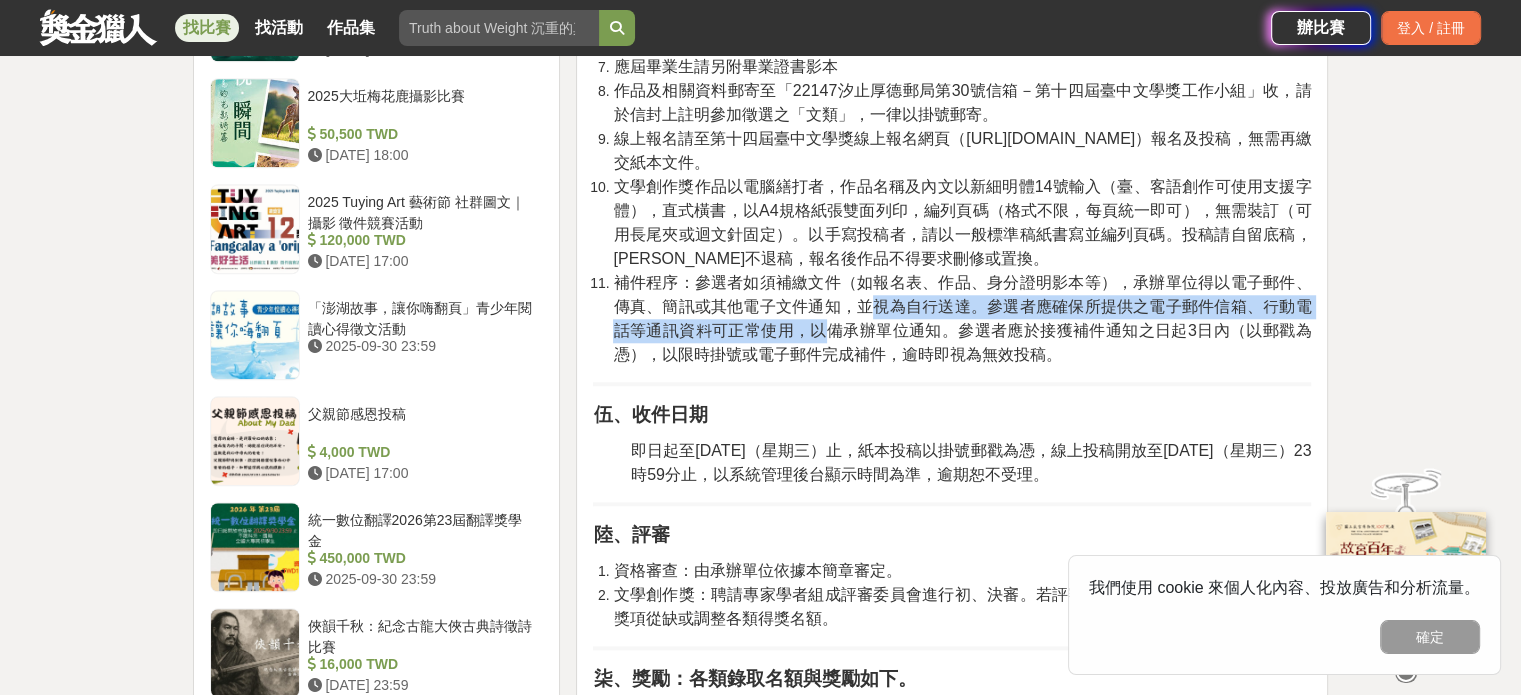click on "補件程序：參選者如須補繳文件（如報名表、作品、身分證明影本等），承辦單位得以電子郵件、傳真、簡訊或其他電子文件通知，並視為自行送達。參選者應確保所提供之電子郵件信箱、行動電話等通訊資料可正常使用，以備承辦單位通知。參選者應於接獲補件通知之日起3日內（以郵戳為憑），以限時掛號或電子郵件完成補件，逾時即視為無效投稿。" at bounding box center [962, 318] 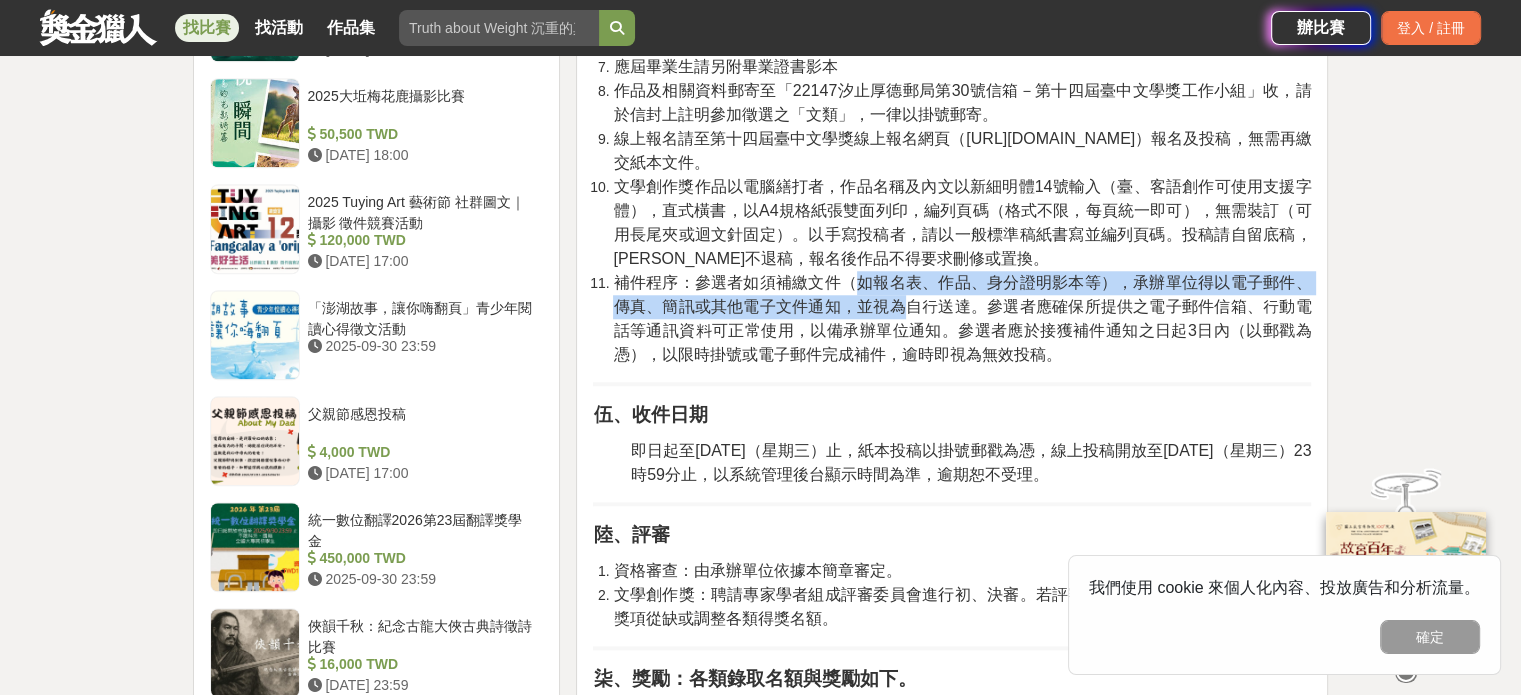 drag, startPoint x: 817, startPoint y: 315, endPoint x: 860, endPoint y: 288, distance: 50.77401 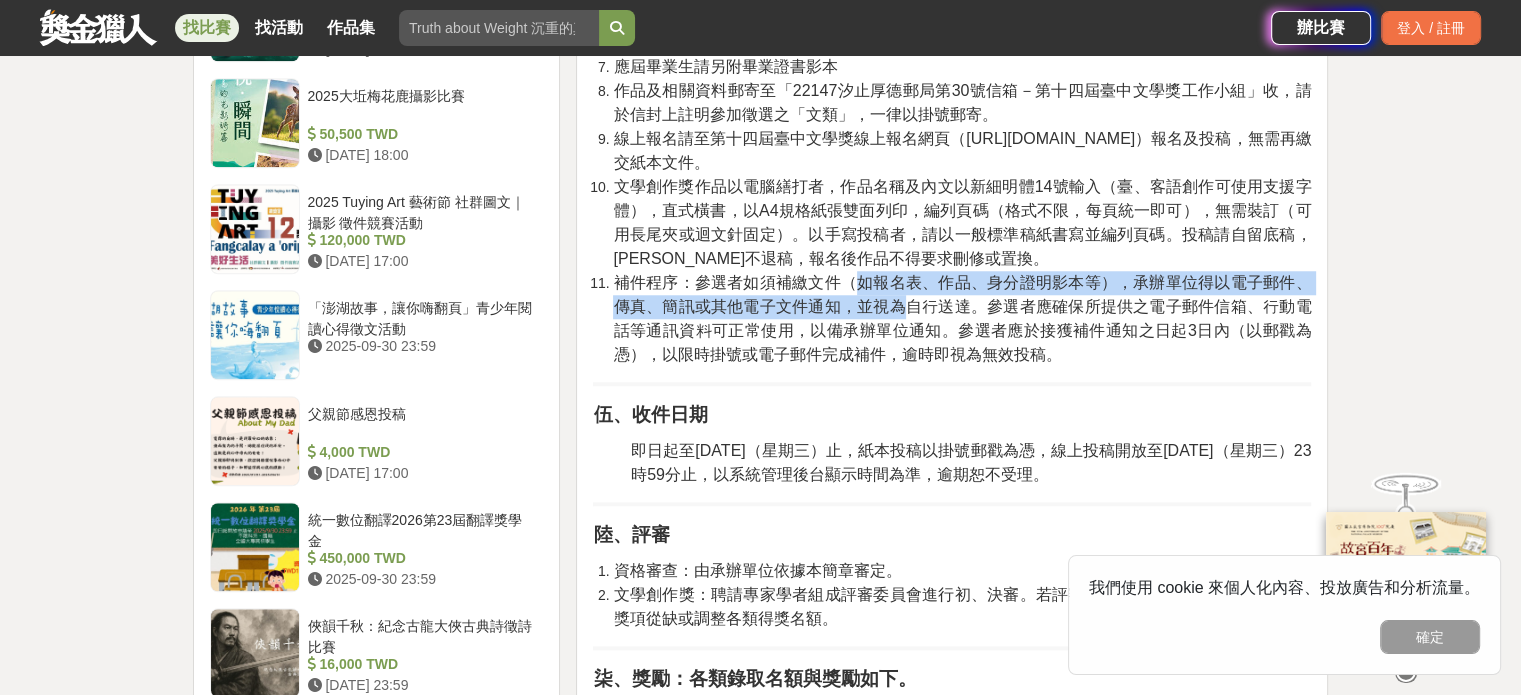 click on "補件程序：參選者如須補繳文件（如報名表、作品、身分證明影本等），承辦單位得以電子郵件、傳真、簡訊或其他電子文件通知，並視為自行送達。參選者應確保所提供之電子郵件信箱、行動電話等通訊資料可正常使用，以備承辦單位通知。參選者應於接獲補件通知之日起3日內（以郵戳為憑），以限時掛號或電子郵件完成補件，逾時即視為無效投稿。" at bounding box center [962, 318] 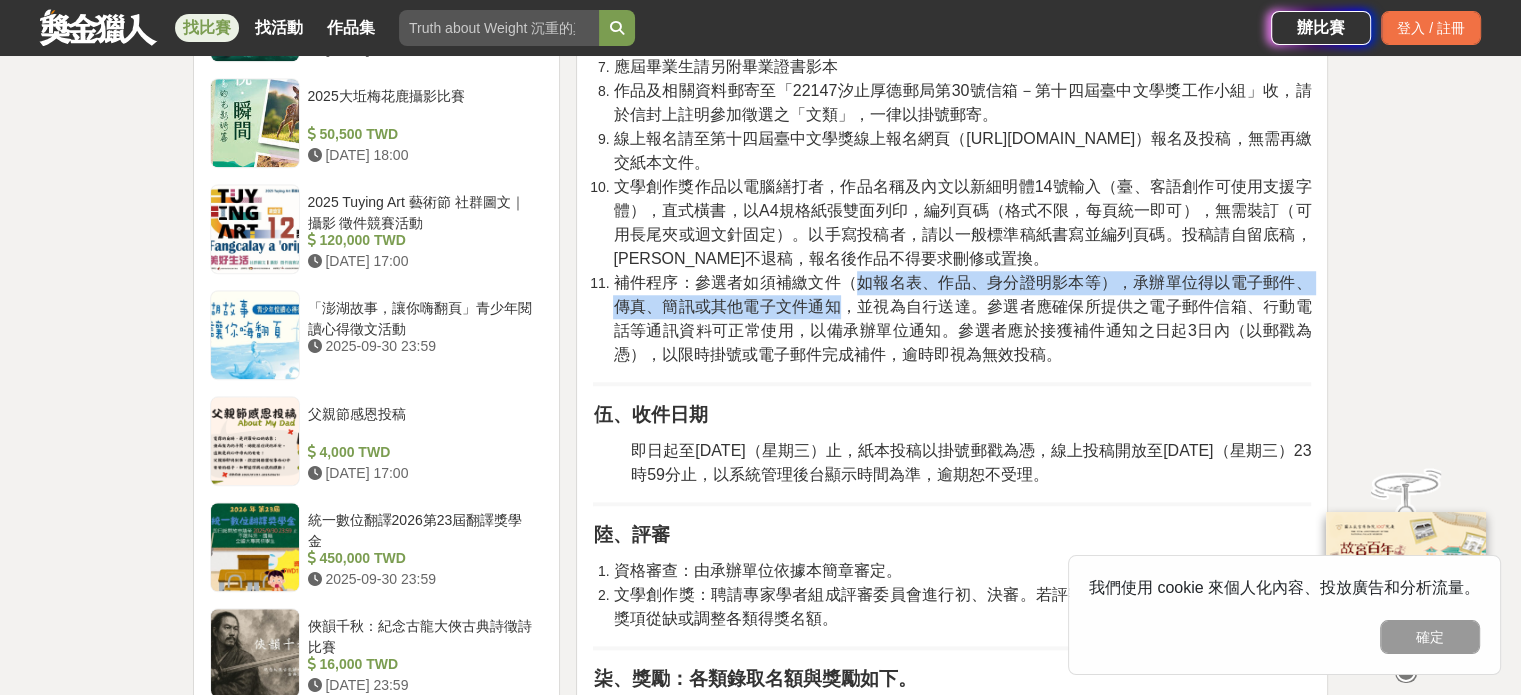 drag, startPoint x: 860, startPoint y: 288, endPoint x: 812, endPoint y: 317, distance: 56.0803 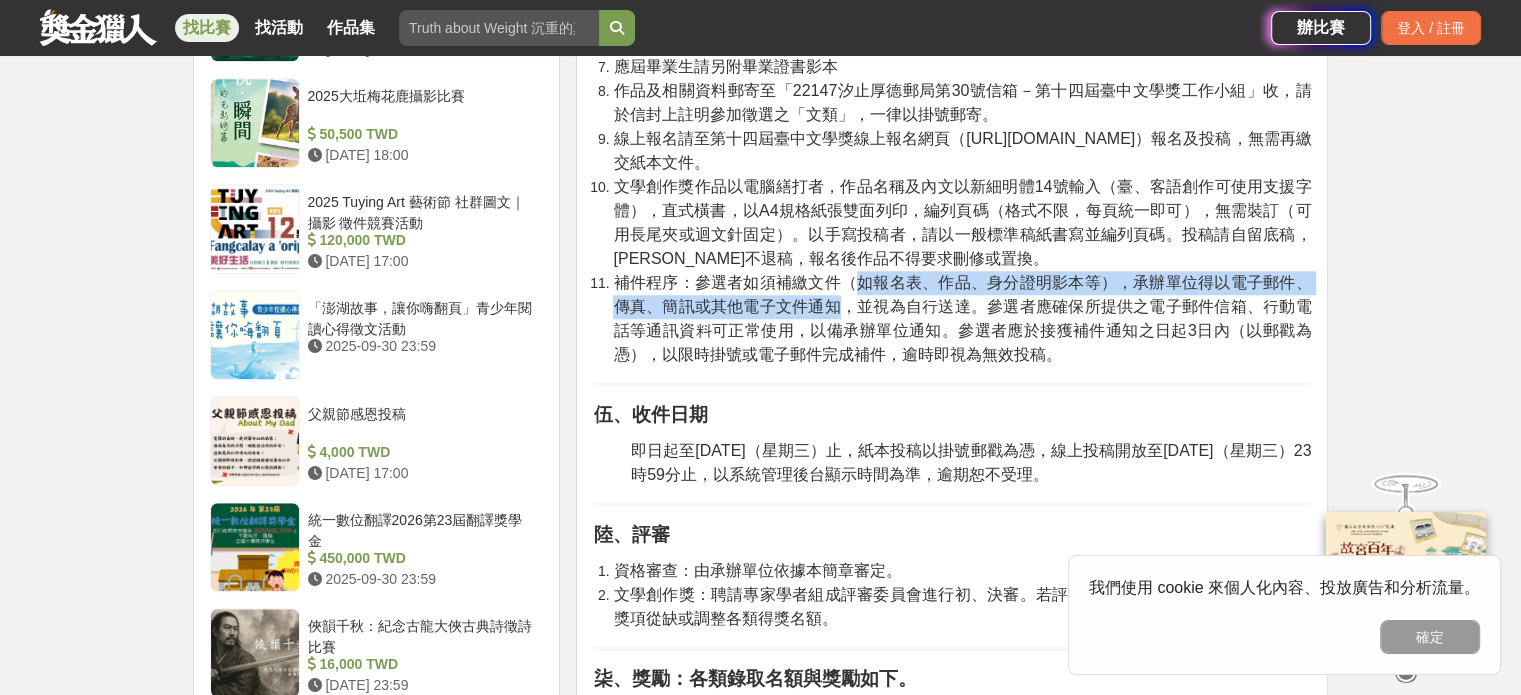 click on "補件程序：參選者如須補繳文件（如報名表、作品、身分證明影本等），承辦單位得以電子郵件、傳真、簡訊或其他電子文件通知，並視為自行送達。參選者應確保所提供之電子郵件信箱、行動電話等通訊資料可正常使用，以備承辦單位通知。參選者應於接獲補件通知之日起3日內（以郵戳為憑），以限時掛號或電子郵件完成補件，逾時即視為無效投稿。" at bounding box center [962, 318] 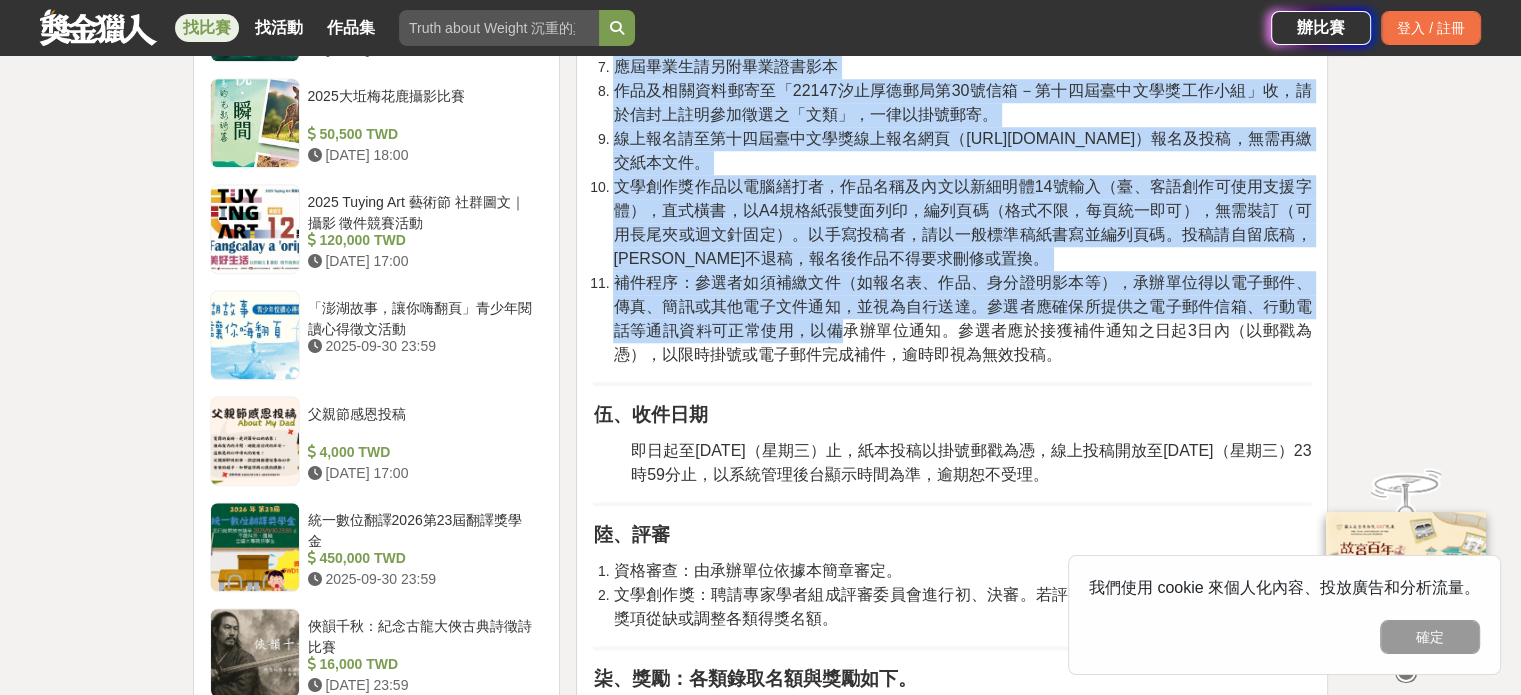 drag, startPoint x: 754, startPoint y: 378, endPoint x: 838, endPoint y: 332, distance: 95.77056 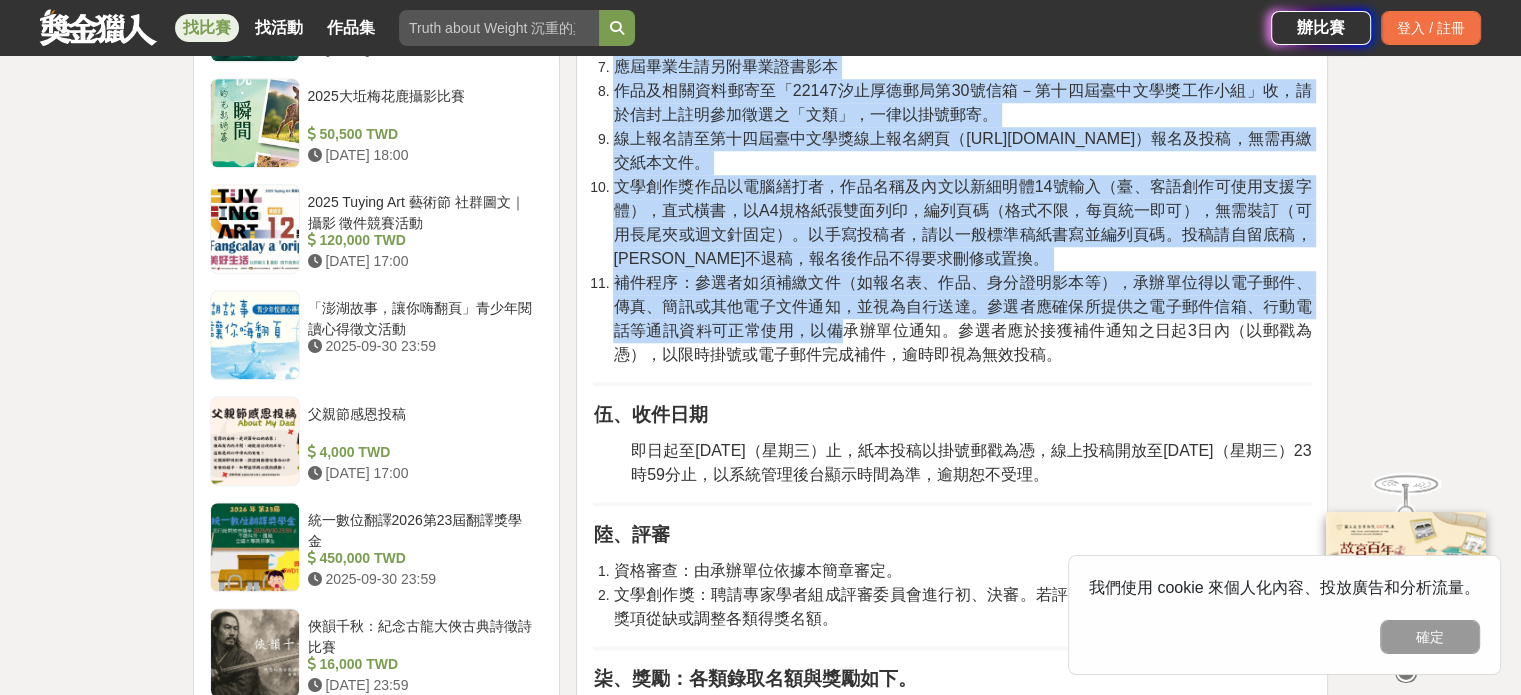 click on "補件程序：參選者如須補繳文件（如報名表、作品、身分證明影本等），承辦單位得以電子郵件、傳真、簡訊或其他電子文件通知，並視為自行送達。參選者應確保所提供之電子郵件信箱、行動電話等通訊資料可正常使用，以備承辦單位通知。參選者應於接獲補件通知之日起3日內（以郵戳為憑），以限時掛號或電子郵件完成補件，逾時即視為無效投稿。" at bounding box center (962, 318) 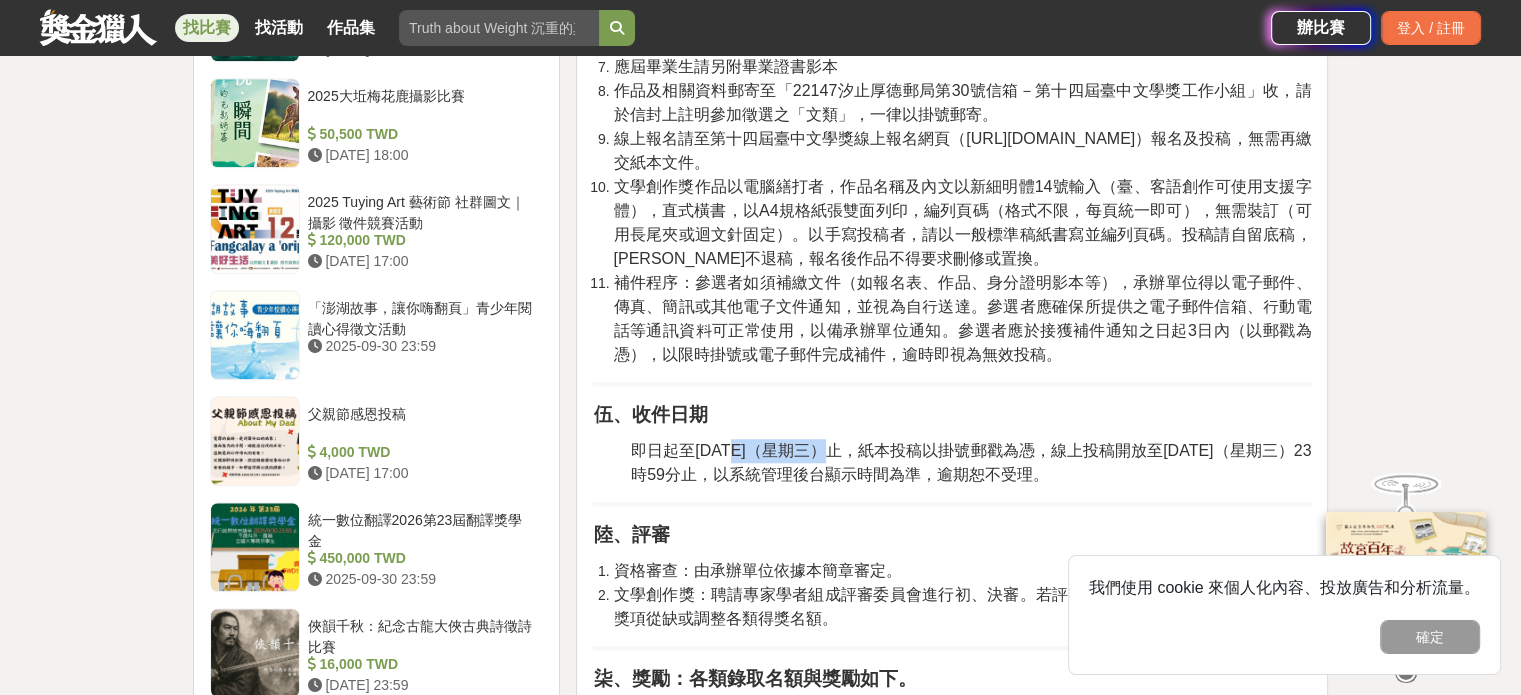 drag, startPoint x: 722, startPoint y: 451, endPoint x: 838, endPoint y: 448, distance: 116.03879 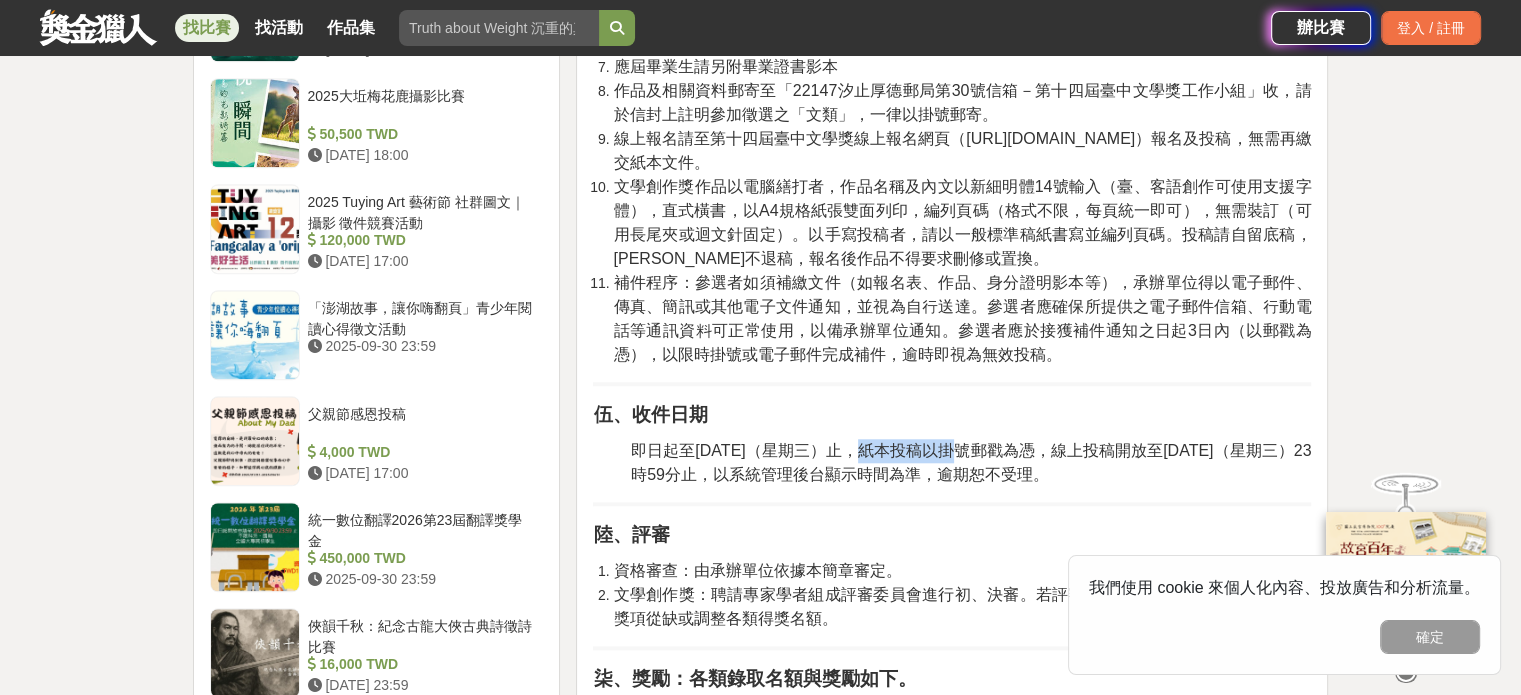 drag, startPoint x: 870, startPoint y: 448, endPoint x: 955, endPoint y: 448, distance: 85 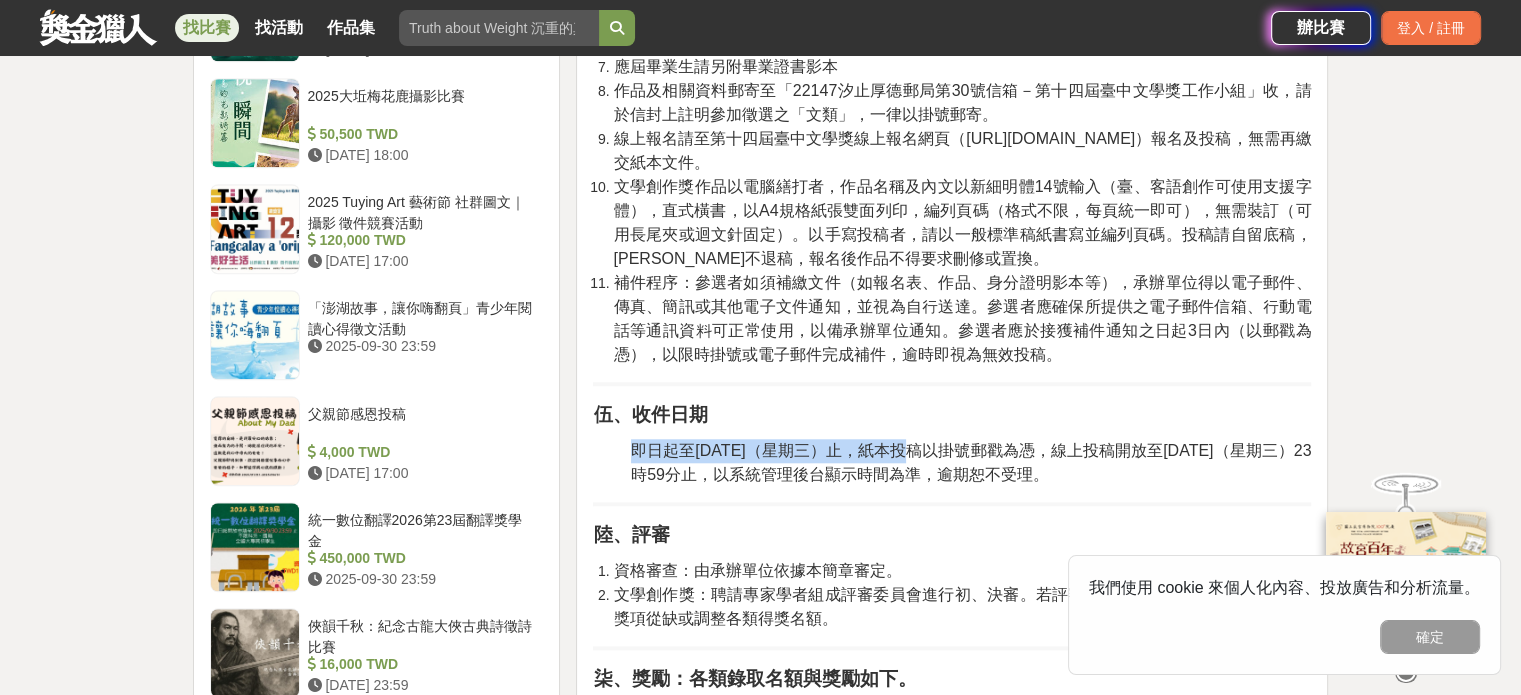 drag, startPoint x: 881, startPoint y: 455, endPoint x: 784, endPoint y: 401, distance: 111.01801 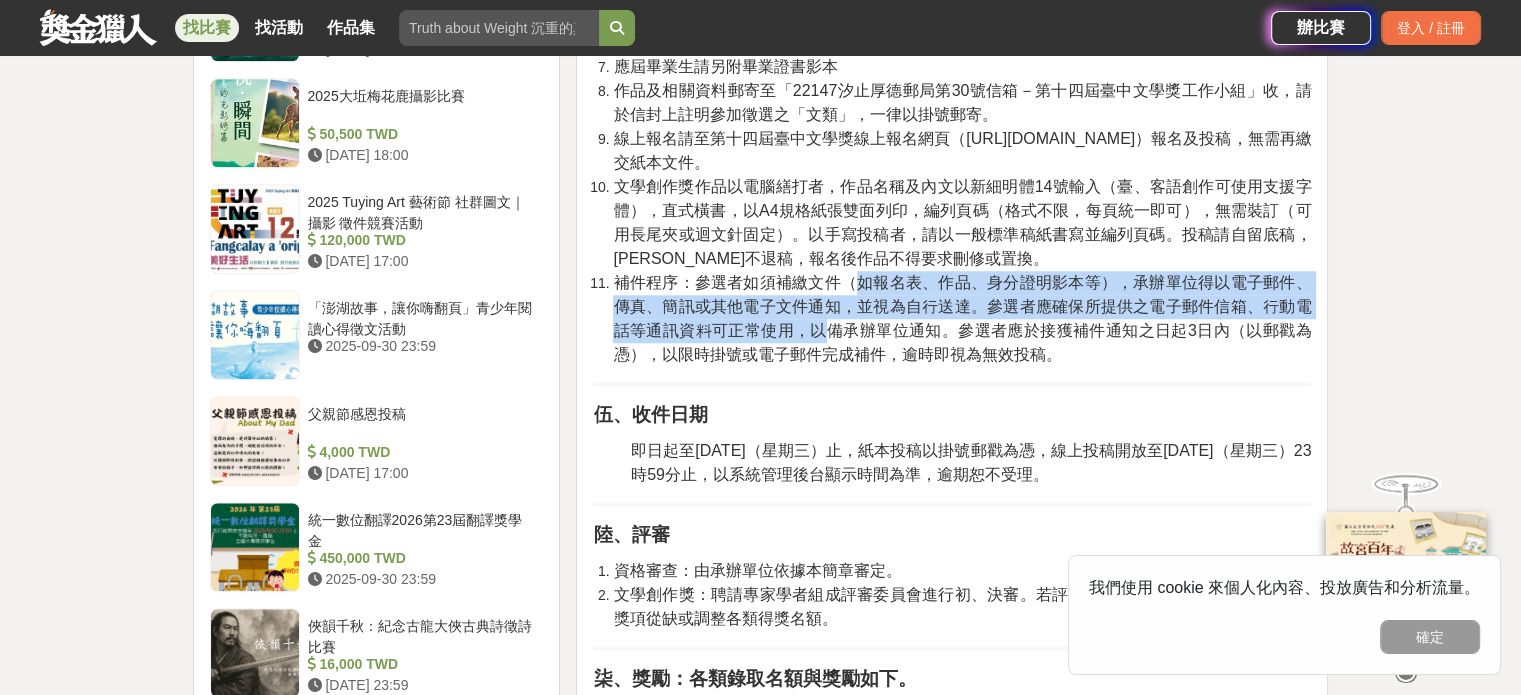 drag, startPoint x: 814, startPoint y: 315, endPoint x: 852, endPoint y: 292, distance: 44.418465 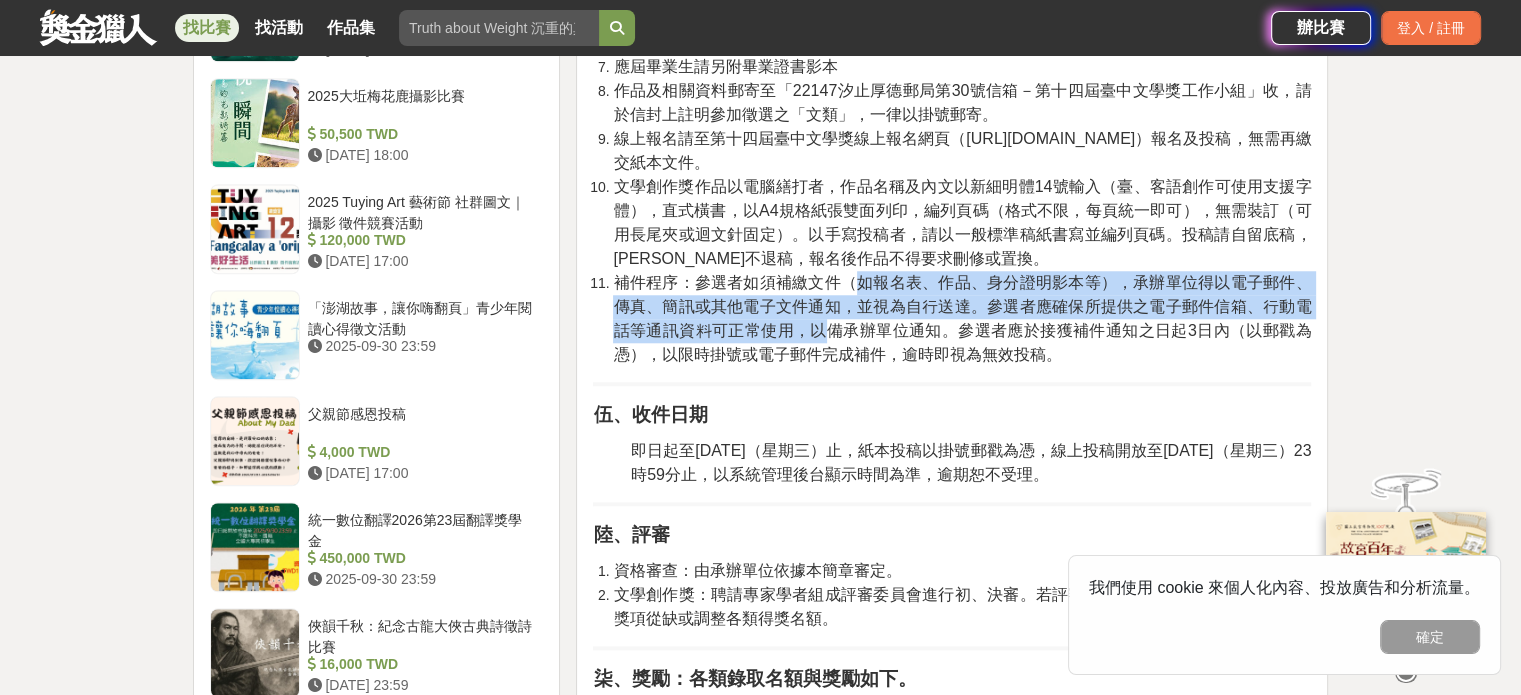 click on "補件程序：參選者如須補繳文件（如報名表、作品、身分證明影本等），承辦單位得以電子郵件、傳真、簡訊或其他電子文件通知，並視為自行送達。參選者應確保所提供之電子郵件信箱、行動電話等通訊資料可正常使用，以備承辦單位通知。參選者應於接獲補件通知之日起3日內（以郵戳為憑），以限時掛號或電子郵件完成補件，逾時即視為無效投稿。" at bounding box center [962, 318] 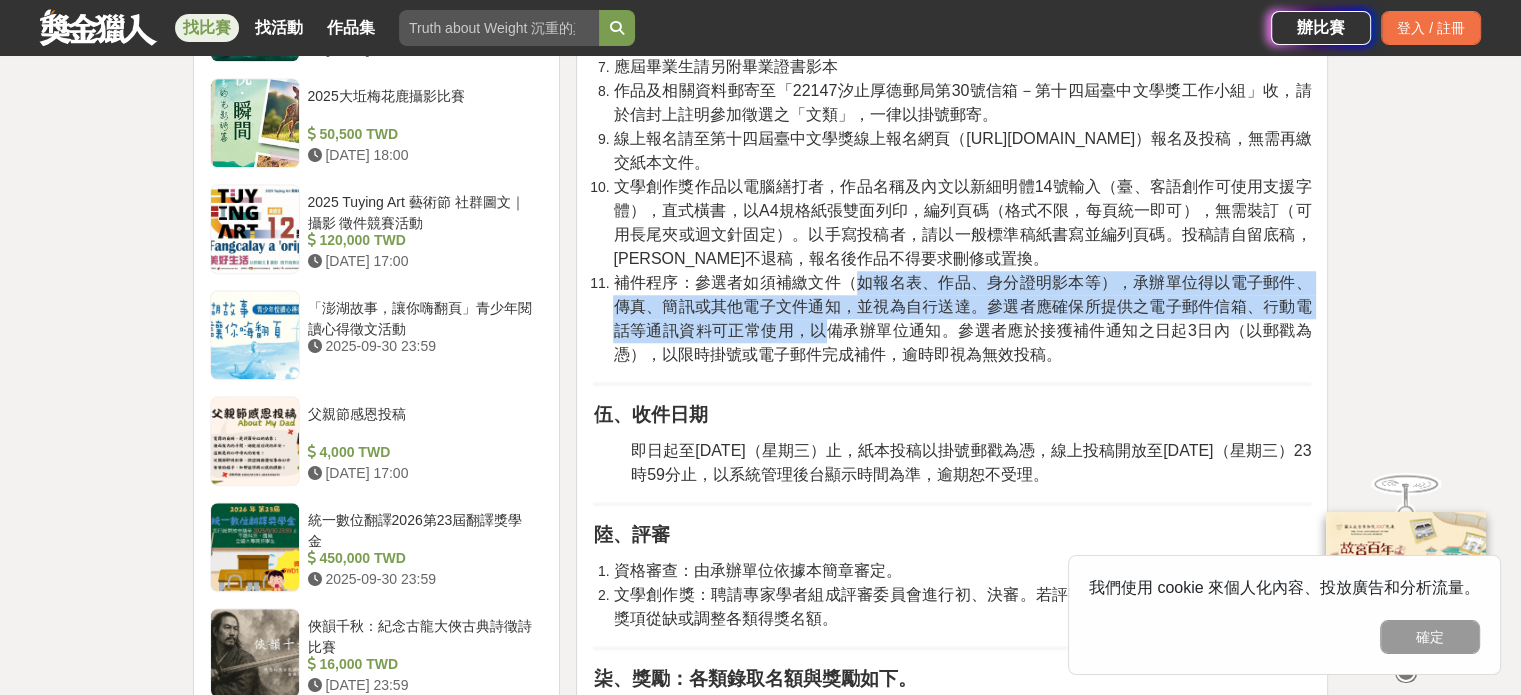 click on "補件程序：參選者如須補繳文件（如報名表、作品、身分證明影本等），承辦單位得以電子郵件、傳真、簡訊或其他電子文件通知，並視為自行送達。參選者應確保所提供之電子郵件信箱、行動電話等通訊資料可正常使用，以備承辦單位通知。參選者應於接獲補件通知之日起3日內（以郵戳為憑），以限時掛號或電子郵件完成補件，逾時即視為無效投稿。" at bounding box center [962, 318] 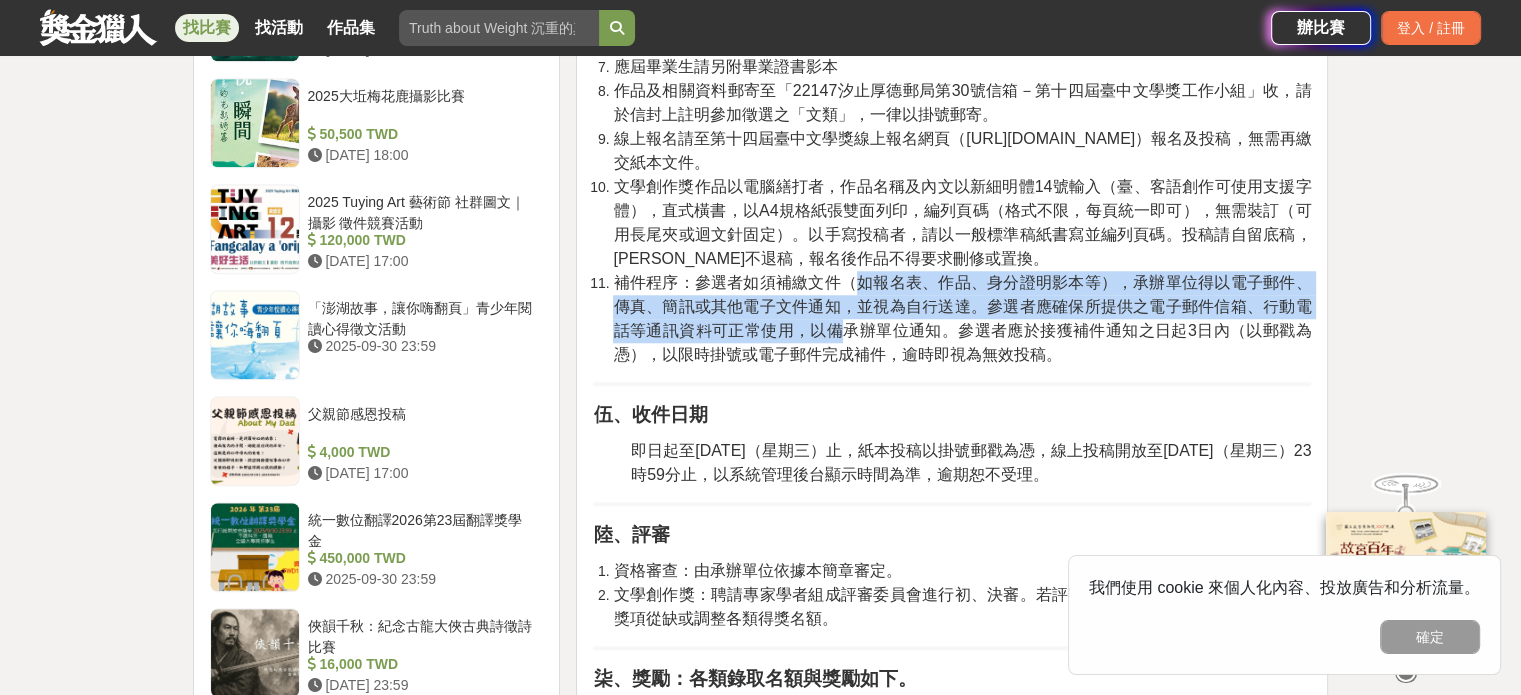 drag, startPoint x: 852, startPoint y: 292, endPoint x: 815, endPoint y: 320, distance: 46.400433 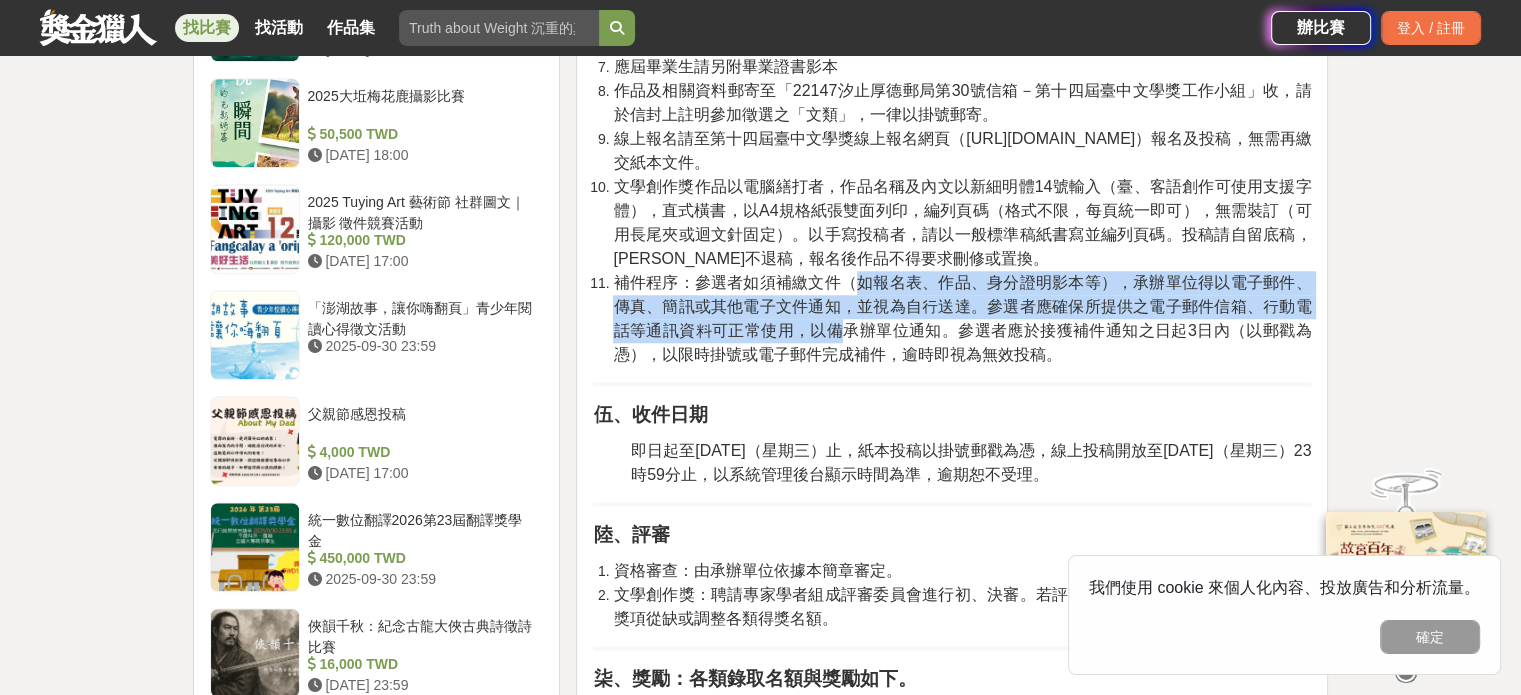 click on "補件程序：參選者如須補繳文件（如報名表、作品、身分證明影本等），承辦單位得以電子郵件、傳真、簡訊或其他電子文件通知，並視為自行送達。參選者應確保所提供之電子郵件信箱、行動電話等通訊資料可正常使用，以備承辦單位通知。參選者應於接獲補件通知之日起3日內（以郵戳為憑），以限時掛號或電子郵件完成補件，逾時即視為無效投稿。" at bounding box center (962, 318) 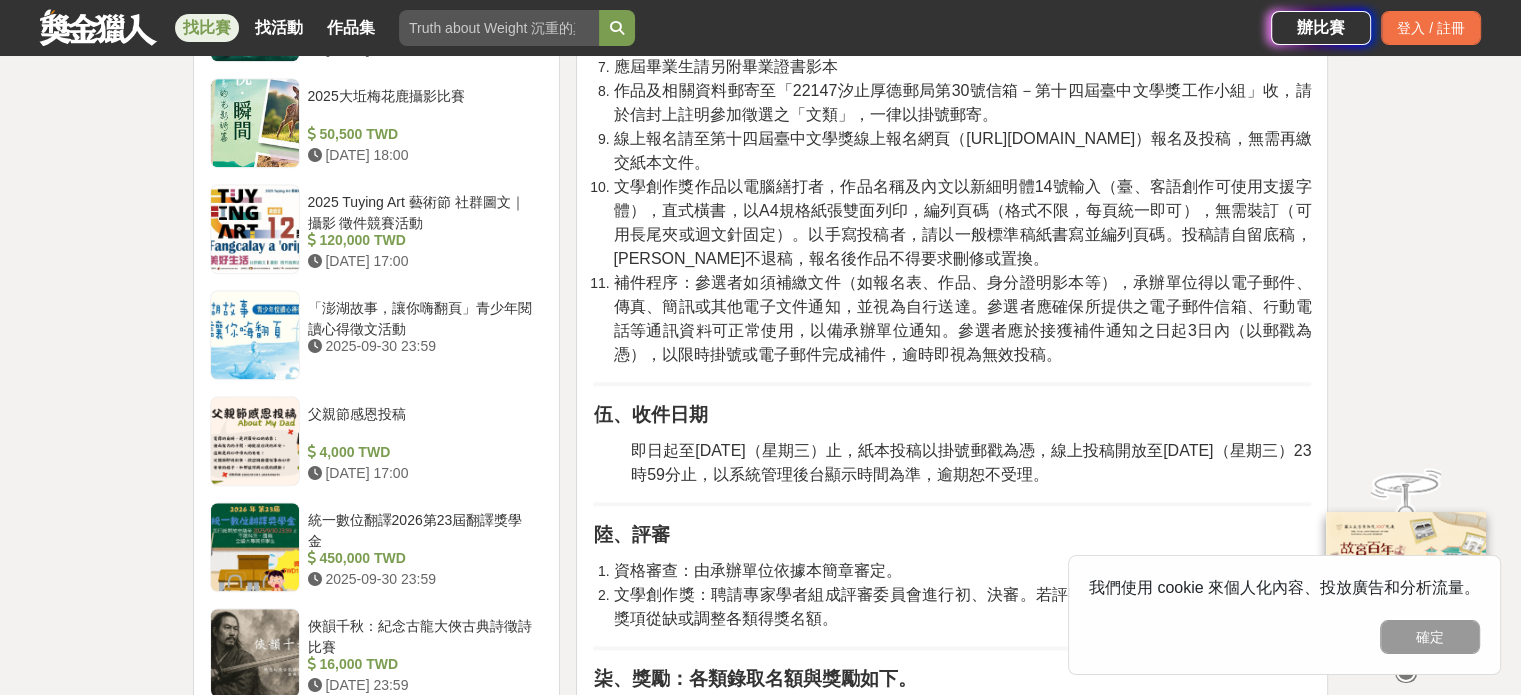 scroll, scrollTop: 2100, scrollLeft: 0, axis: vertical 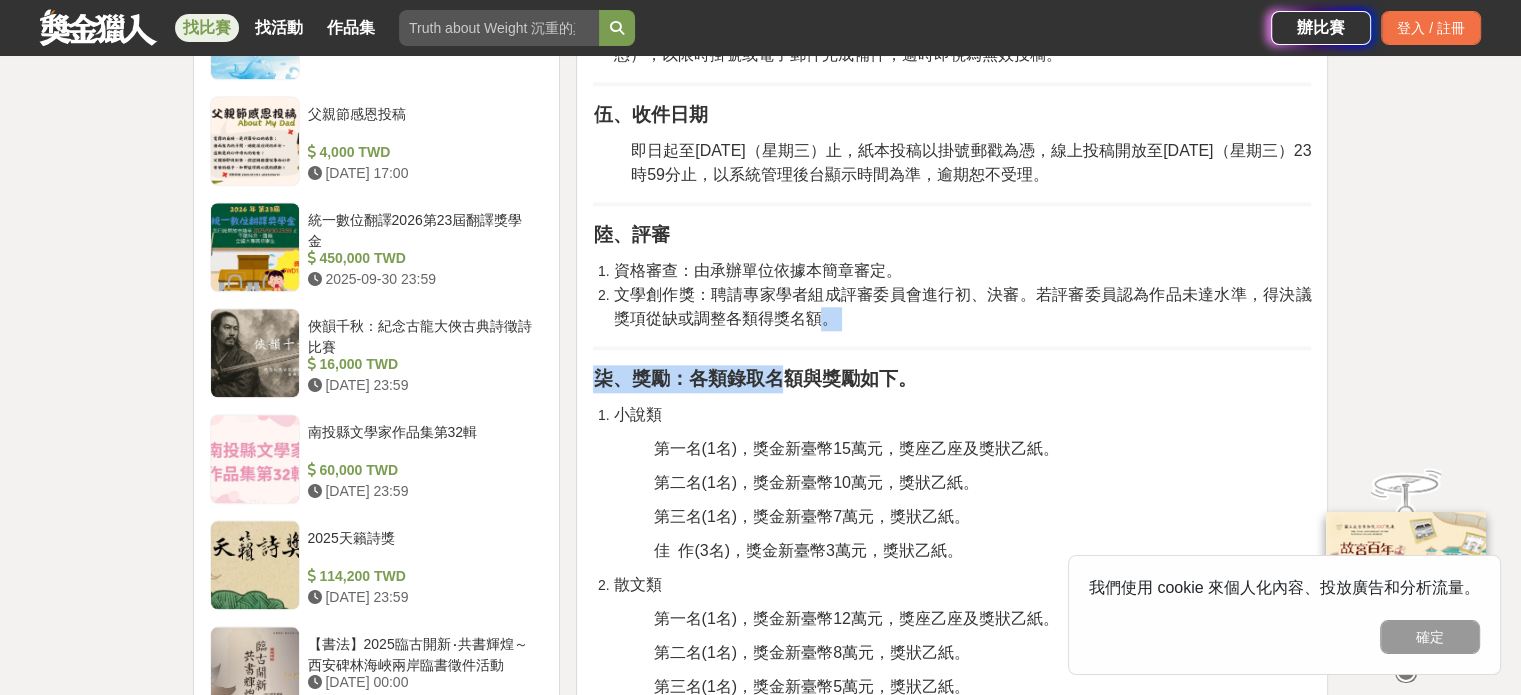 drag, startPoint x: 815, startPoint y: 320, endPoint x: 788, endPoint y: 364, distance: 51.62364 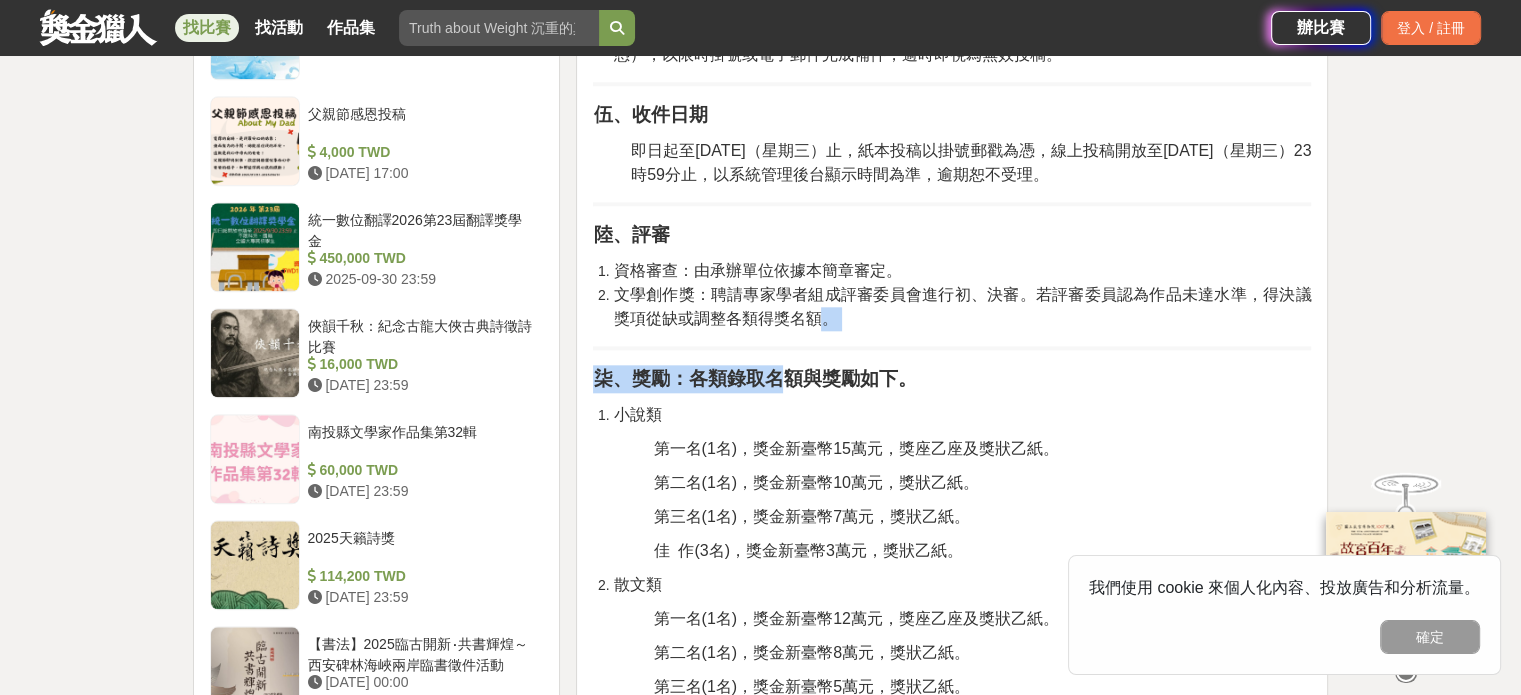 click on "壹、宗旨 為持續累積臺中市的文學能量，臺中市政府文化局（以下稱本局）本(114)年舉辦第十四屆臺中文學獎徵文活動，並規劃多元徵選文類，開放書寫題材，讓不同創作領域的寫作者透過作品來呈現文學豐富的面向，發掘優秀創作人才及保存優良文學作品。 貳、辦理單位 指導單位：臺中市政府 主辦單位：臺中市政府文化局 承辦單位：聯經出版事業股份有限公司 參、徵選類別及資格 參選者資格︰徵稿對象不拘（無國籍、居住地等限制，海外民眾亦可參加，惟各類別皆須以繁體中文創作），本局及承辦單位所屬員工不得參加。 參選作品有下列情形者，主辦單位將取消其參選、得獎資格，追回獎金、獎座（狀），公布其違規情形之事實，並保有法律追訴權，一切法律責任概由參選者自行負責。 作品稿件上書寫或[DEMOGRAPHIC_DATA]有作者姓名及任何記號。 徵選主題︰主題不限。" at bounding box center (952, 458) 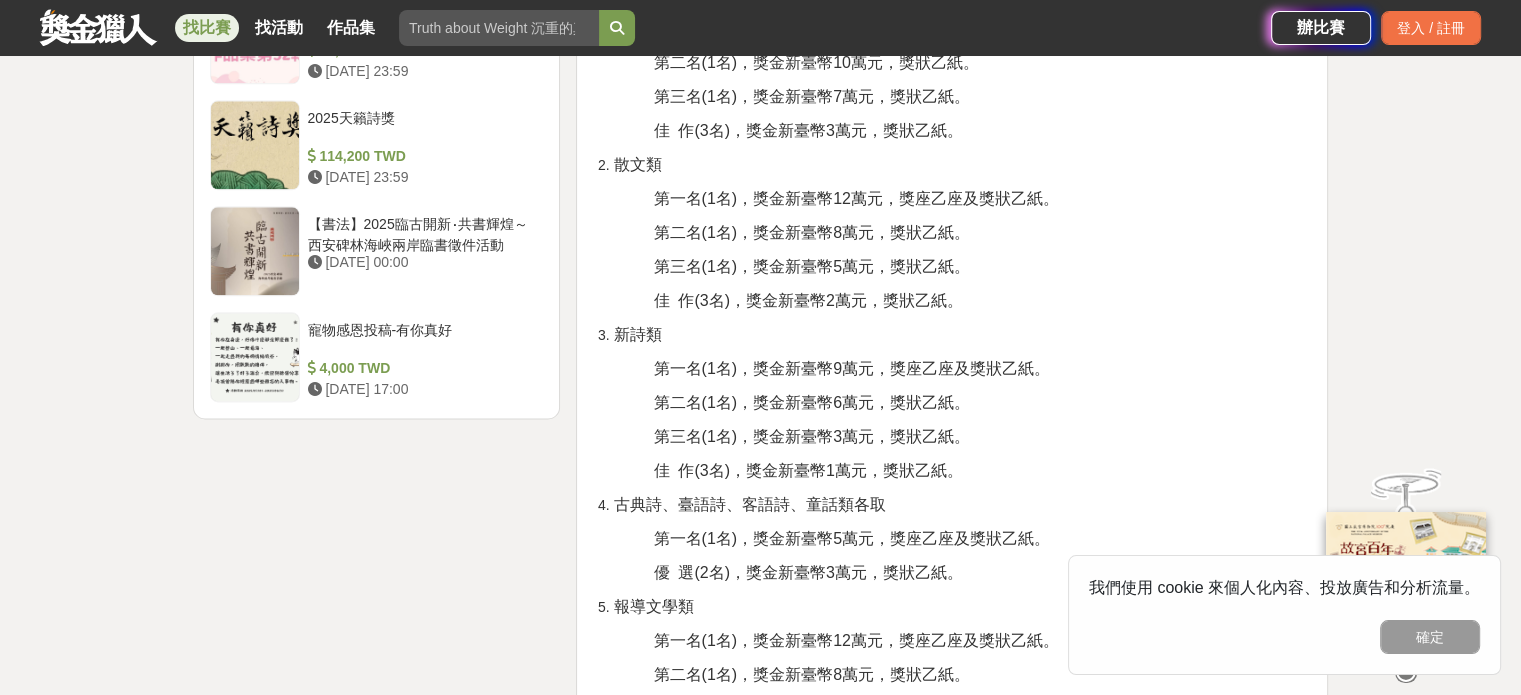 scroll, scrollTop: 2700, scrollLeft: 0, axis: vertical 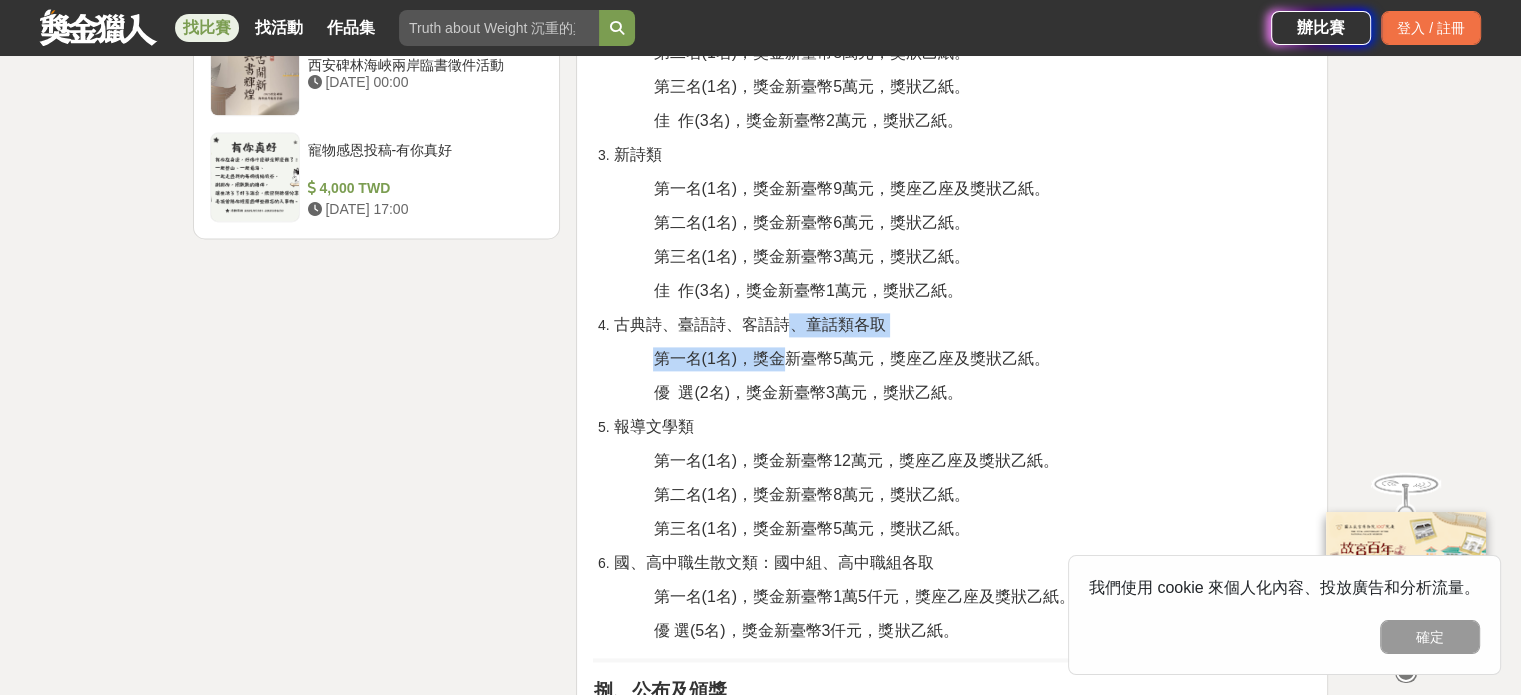 drag, startPoint x: 787, startPoint y: 364, endPoint x: 793, endPoint y: 312, distance: 52.34501 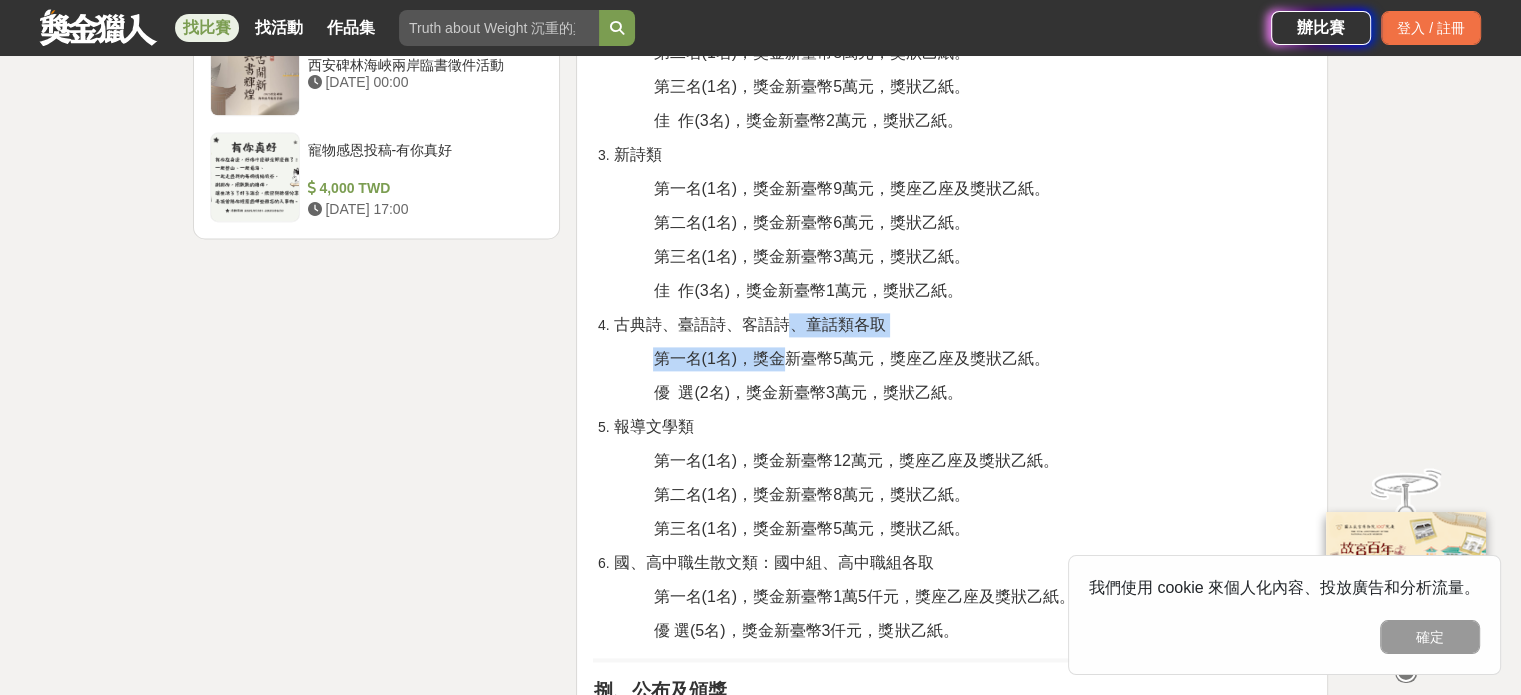 click on "壹、宗旨 為持續累積臺中市的文學能量，臺中市政府文化局（以下稱本局）本(114)年舉辦第十四屆臺中文學獎徵文活動，並規劃多元徵選文類，開放書寫題材，讓不同創作領域的寫作者透過作品來呈現文學豐富的面向，發掘優秀創作人才及保存優良文學作品。 貳、辦理單位 指導單位：臺中市政府 主辦單位：臺中市政府文化局 承辦單位：聯經出版事業股份有限公司 參、徵選類別及資格 參選者資格︰徵稿對象不拘（無國籍、居住地等限制，海外民眾亦可參加，惟各類別皆須以繁體中文創作），本局及承辦單位所屬員工不得參加。 參選作品有下列情形者，主辦單位將取消其參選、得獎資格，追回獎金、獎座（狀），公布其違規情形之事實，並保有法律追訴權，一切法律責任概由參選者自行負責。 作品稿件上書寫或[DEMOGRAPHIC_DATA]有作者姓名及任何記號。 徵選主題︰主題不限。" at bounding box center (952, -142) 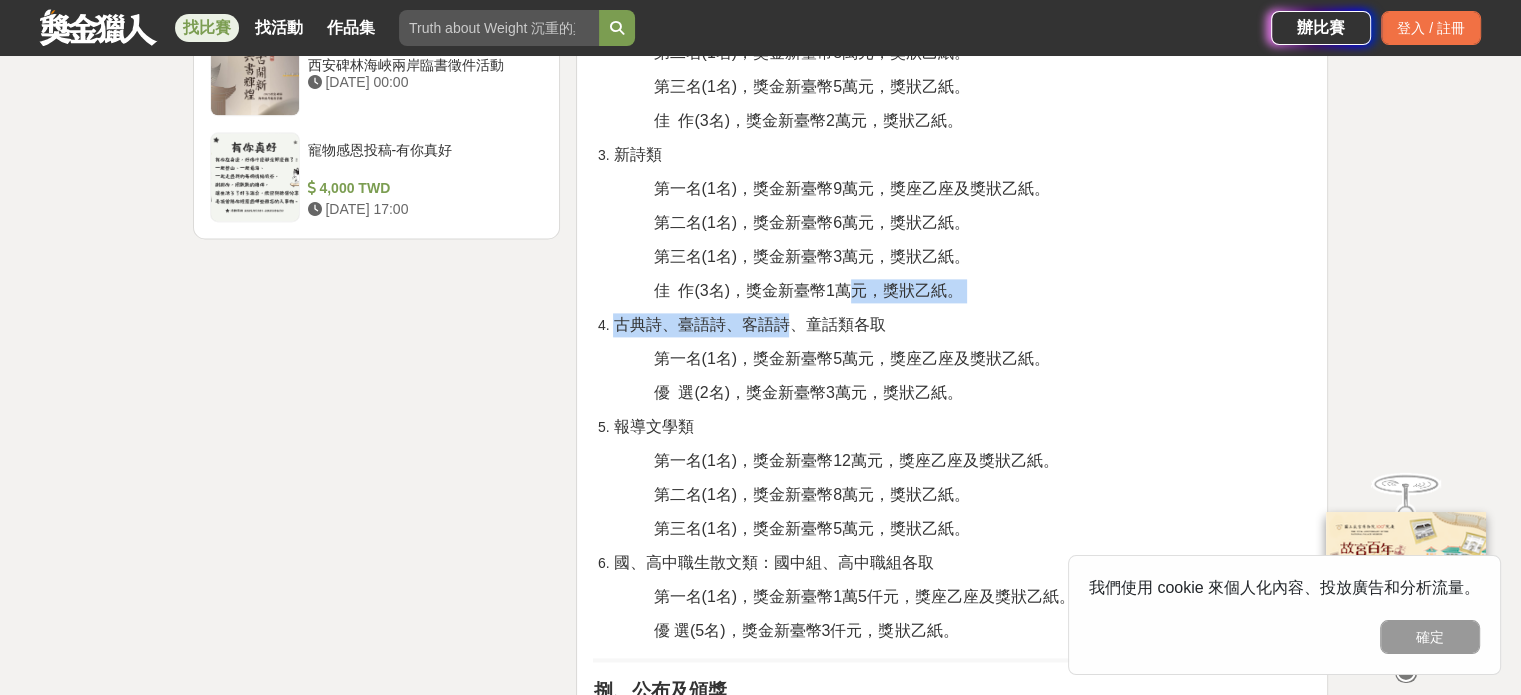 drag, startPoint x: 788, startPoint y: 311, endPoint x: 847, endPoint y: 283, distance: 65.30697 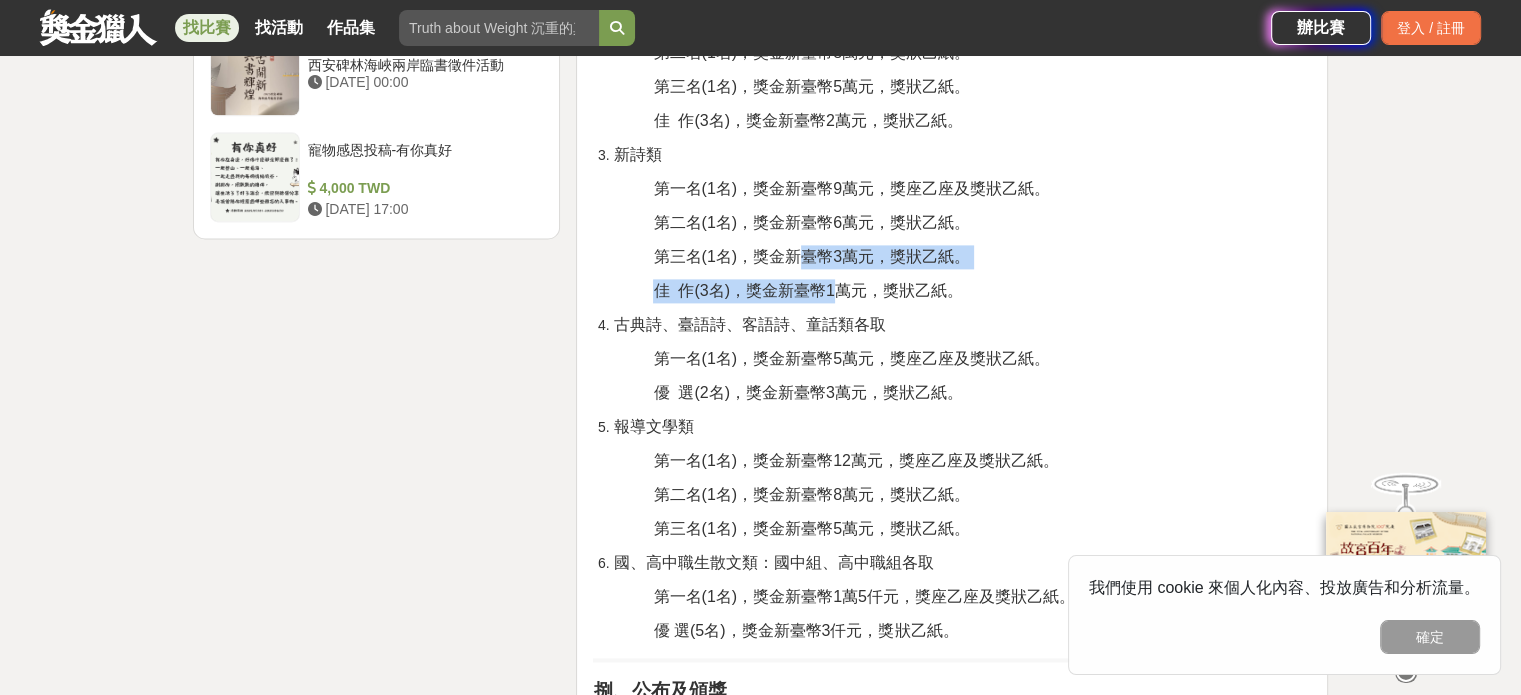 drag, startPoint x: 778, startPoint y: 285, endPoint x: 800, endPoint y: 246, distance: 44.777225 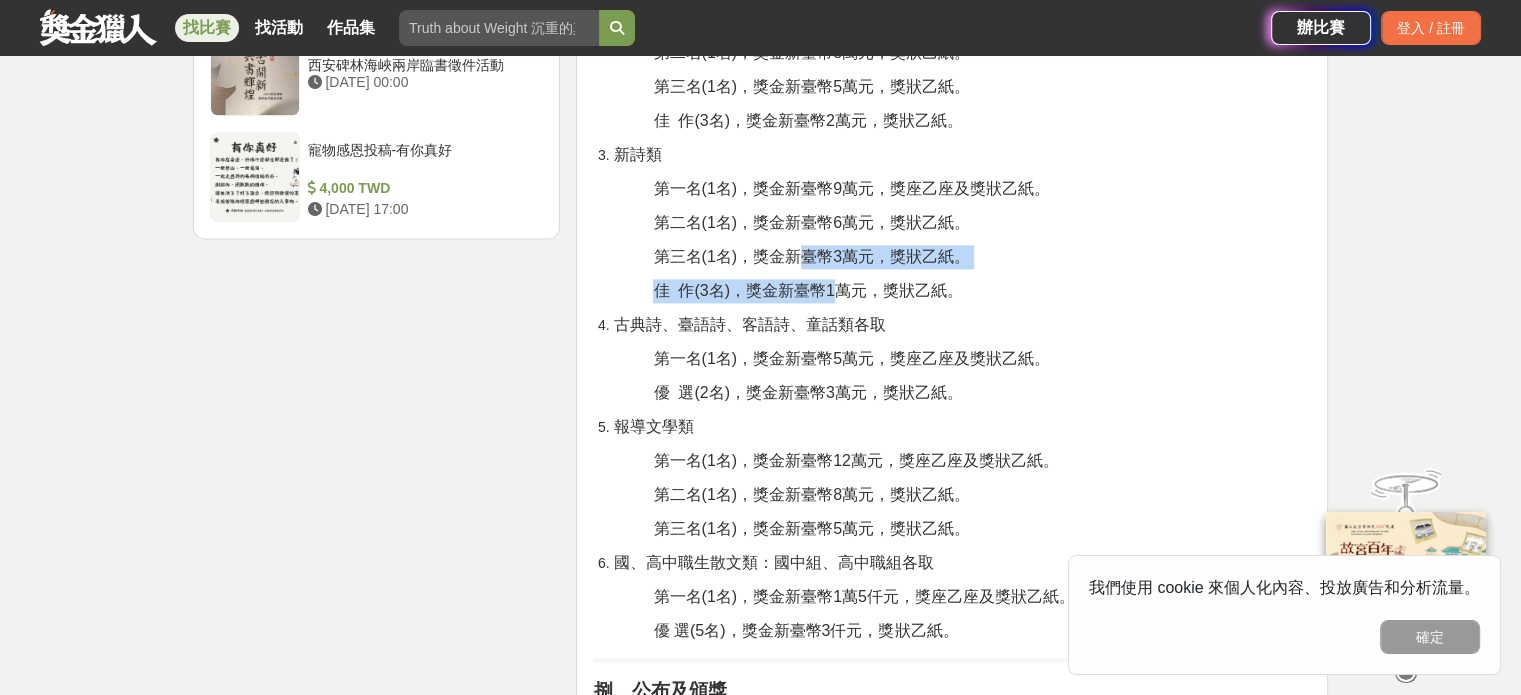 click on "第三名(1名)，獎金新臺幣3萬元，獎狀乙紙。" at bounding box center (811, 256) 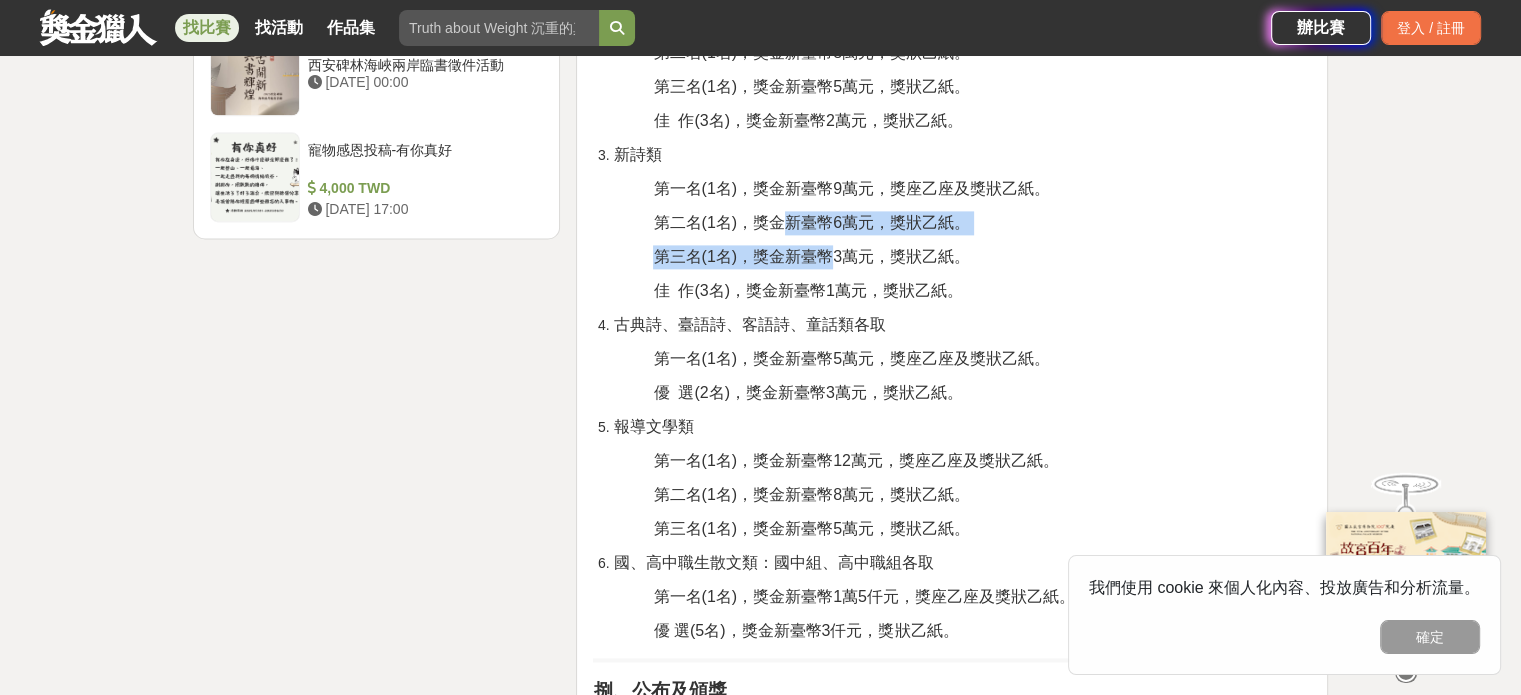 drag, startPoint x: 800, startPoint y: 246, endPoint x: 815, endPoint y: 211, distance: 38.078865 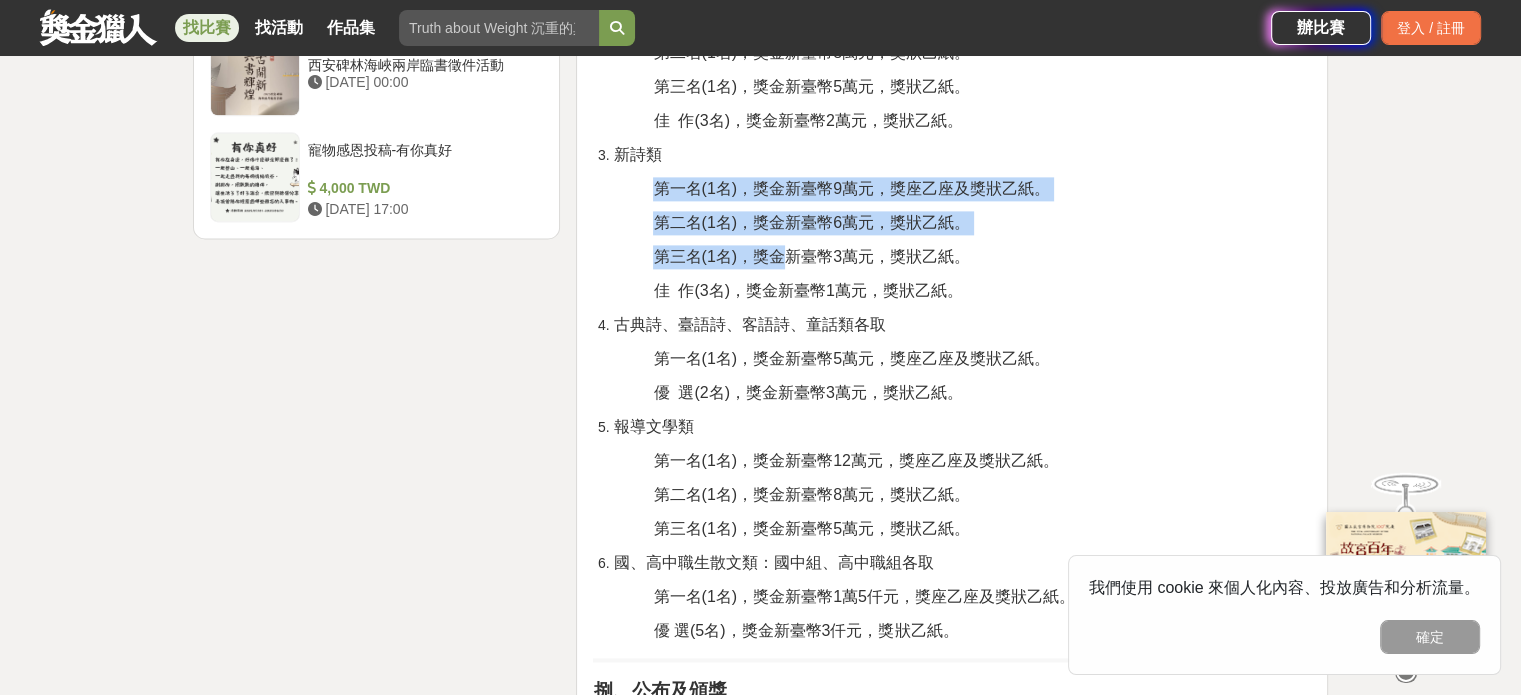 drag, startPoint x: 828, startPoint y: 161, endPoint x: 782, endPoint y: 257, distance: 106.451866 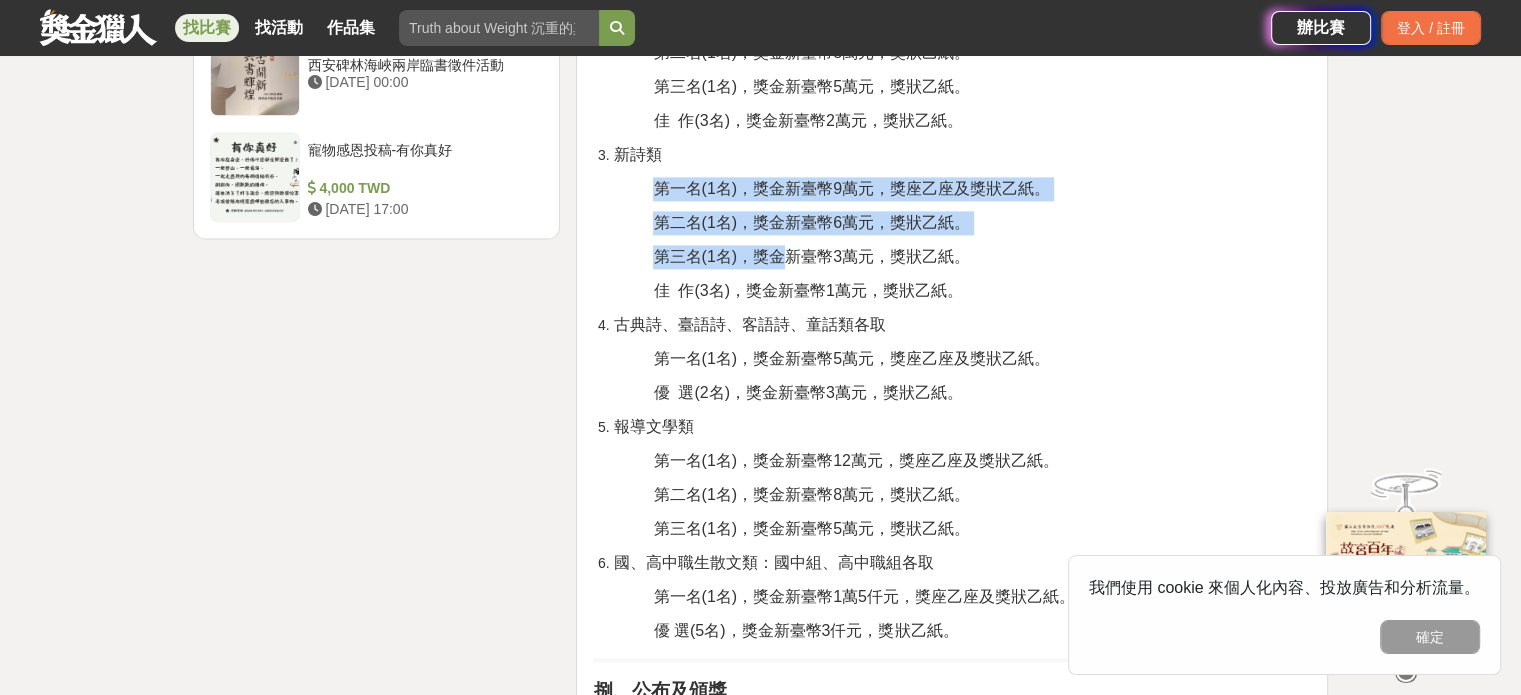 click on "第三名(1名)，獎金新臺幣3萬元，獎狀乙紙。" at bounding box center [811, 256] 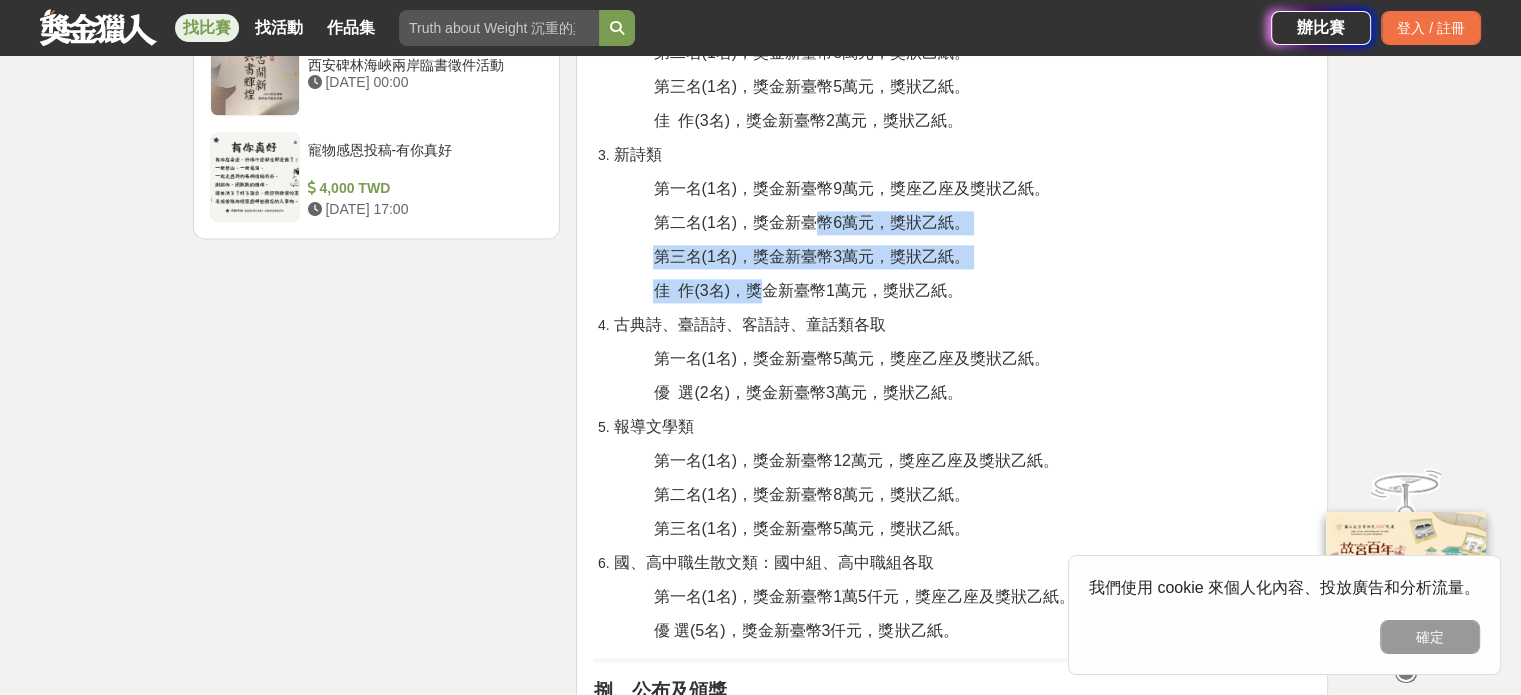 drag, startPoint x: 757, startPoint y: 280, endPoint x: 820, endPoint y: 211, distance: 93.43447 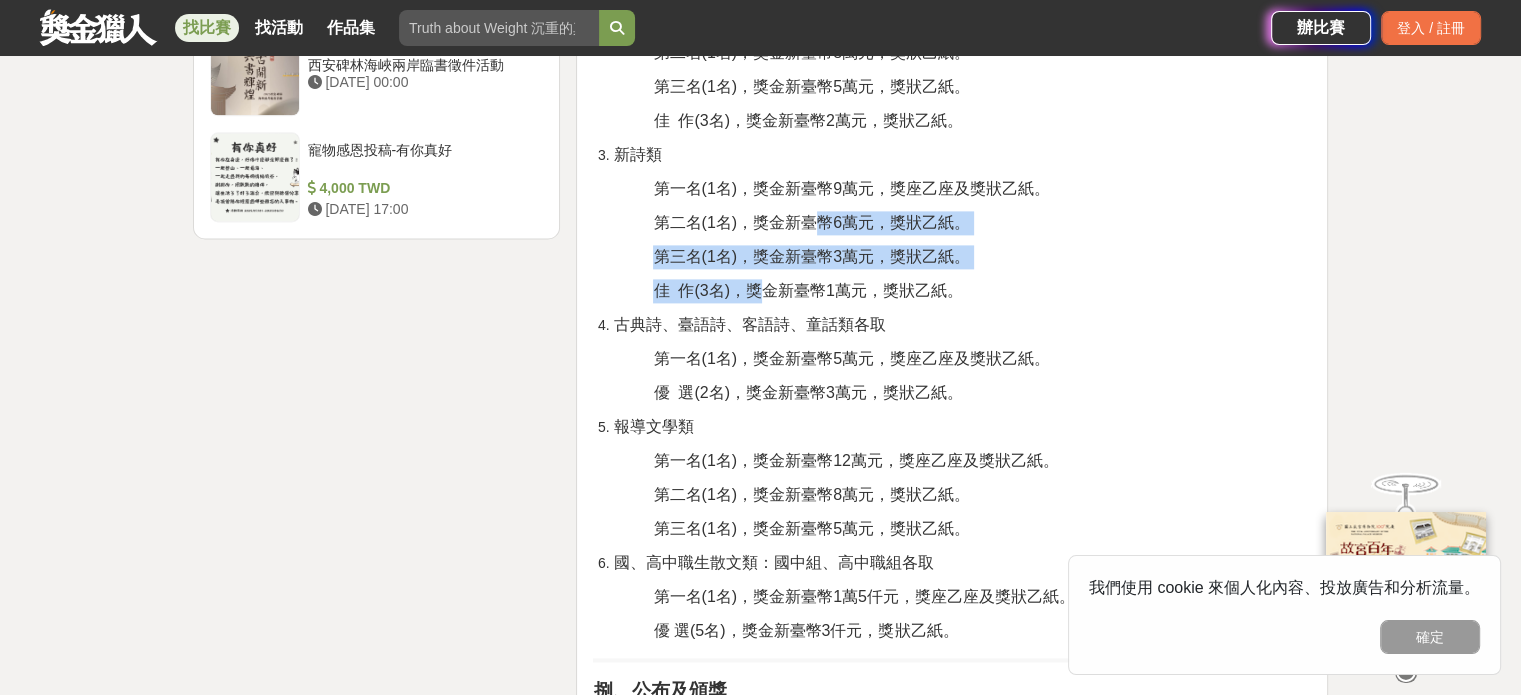 click on "壹、宗旨 為持續累積臺中市的文學能量，臺中市政府文化局（以下稱本局）本(114)年舉辦第十四屆臺中文學獎徵文活動，並規劃多元徵選文類，開放書寫題材，讓不同創作領域的寫作者透過作品來呈現文學豐富的面向，發掘優秀創作人才及保存優良文學作品。 貳、辦理單位 指導單位：臺中市政府 主辦單位：臺中市政府文化局 承辦單位：聯經出版事業股份有限公司 參、徵選類別及資格 參選者資格︰徵稿對象不拘（無國籍、居住地等限制，海外民眾亦可參加，惟各類別皆須以繁體中文創作），本局及承辦單位所屬員工不得參加。 參選作品有下列情形者，主辦單位將取消其參選、得獎資格，追回獎金、獎座（狀），公布其違規情形之事實，並保有法律追訴權，一切法律責任概由參選者自行負責。 作品稿件上書寫或[DEMOGRAPHIC_DATA]有作者姓名及任何記號。 徵選主題︰主題不限。" at bounding box center (952, -142) 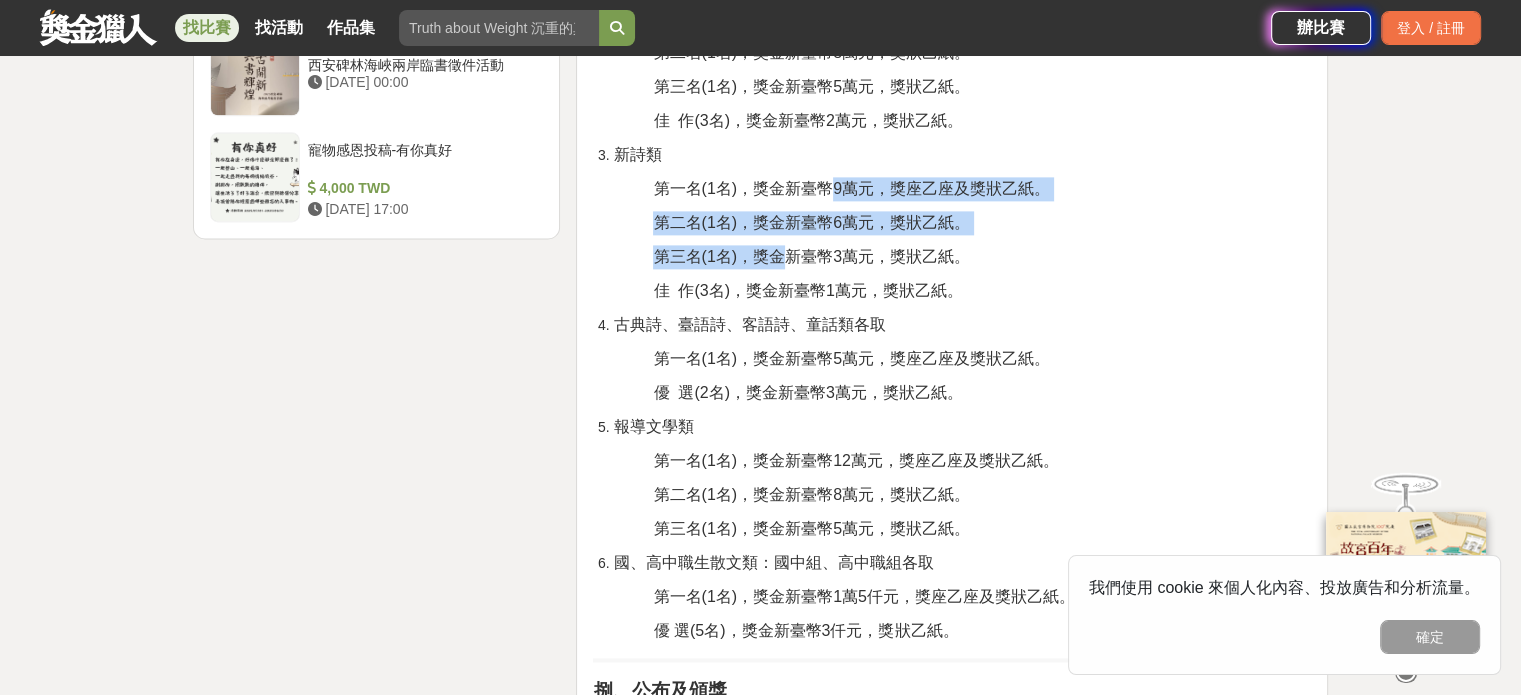drag, startPoint x: 835, startPoint y: 180, endPoint x: 787, endPoint y: 245, distance: 80.80223 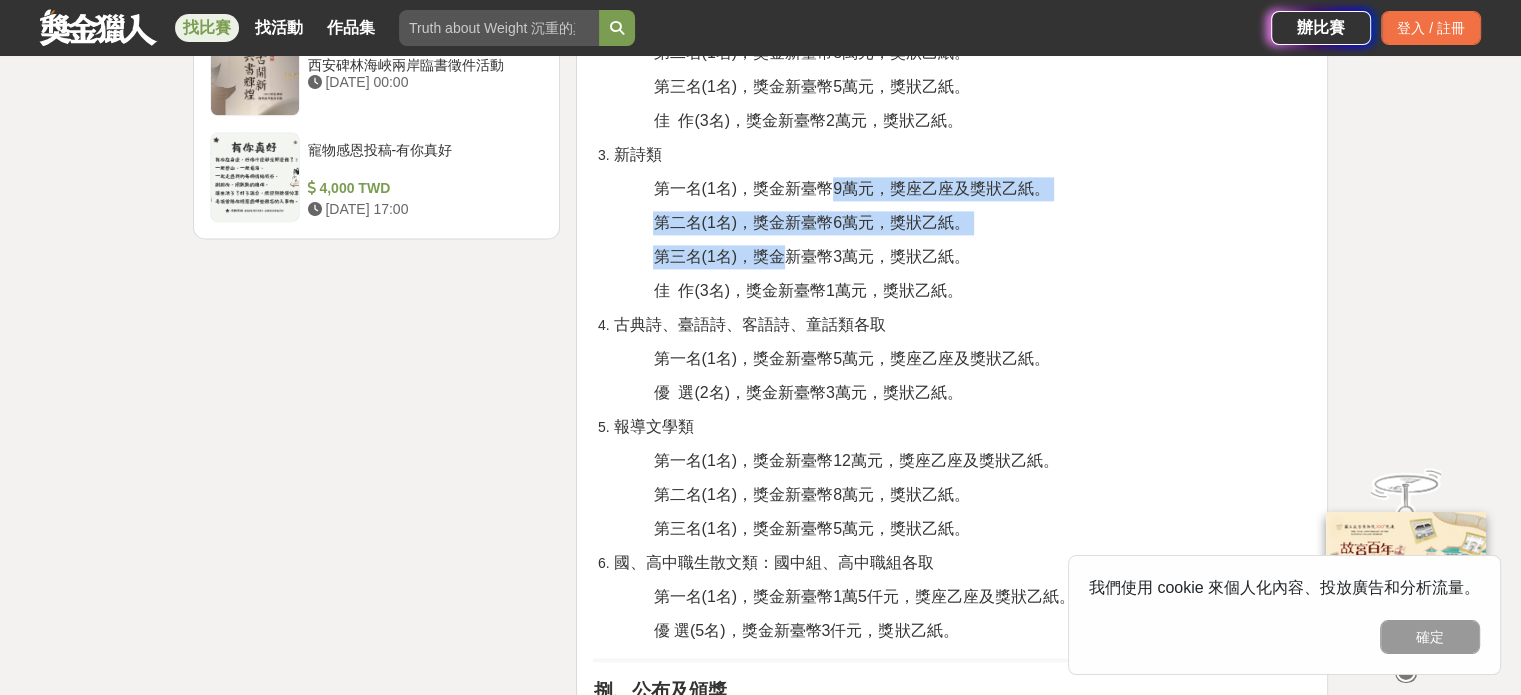 click on "第三名(1名)，獎金新臺幣3萬元，獎狀乙紙。" at bounding box center [811, 256] 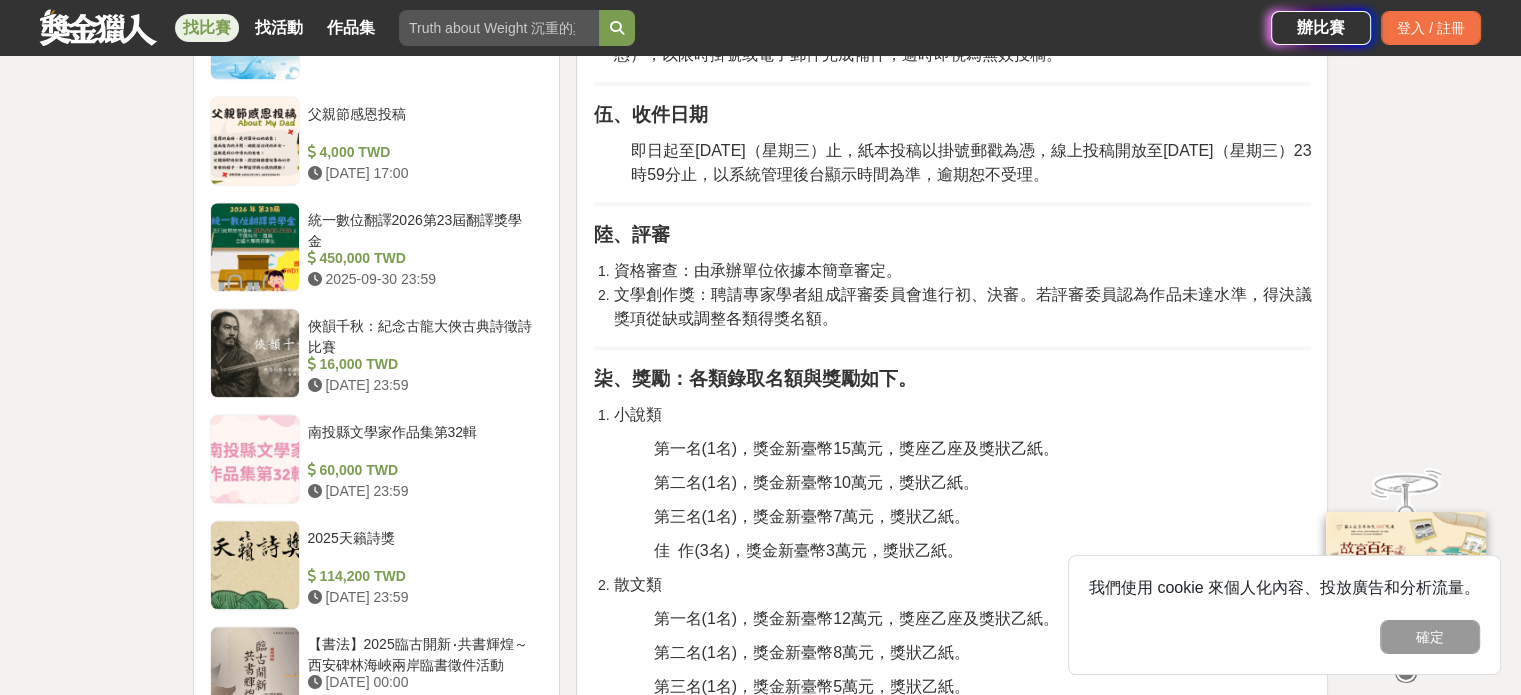 scroll, scrollTop: 1500, scrollLeft: 0, axis: vertical 